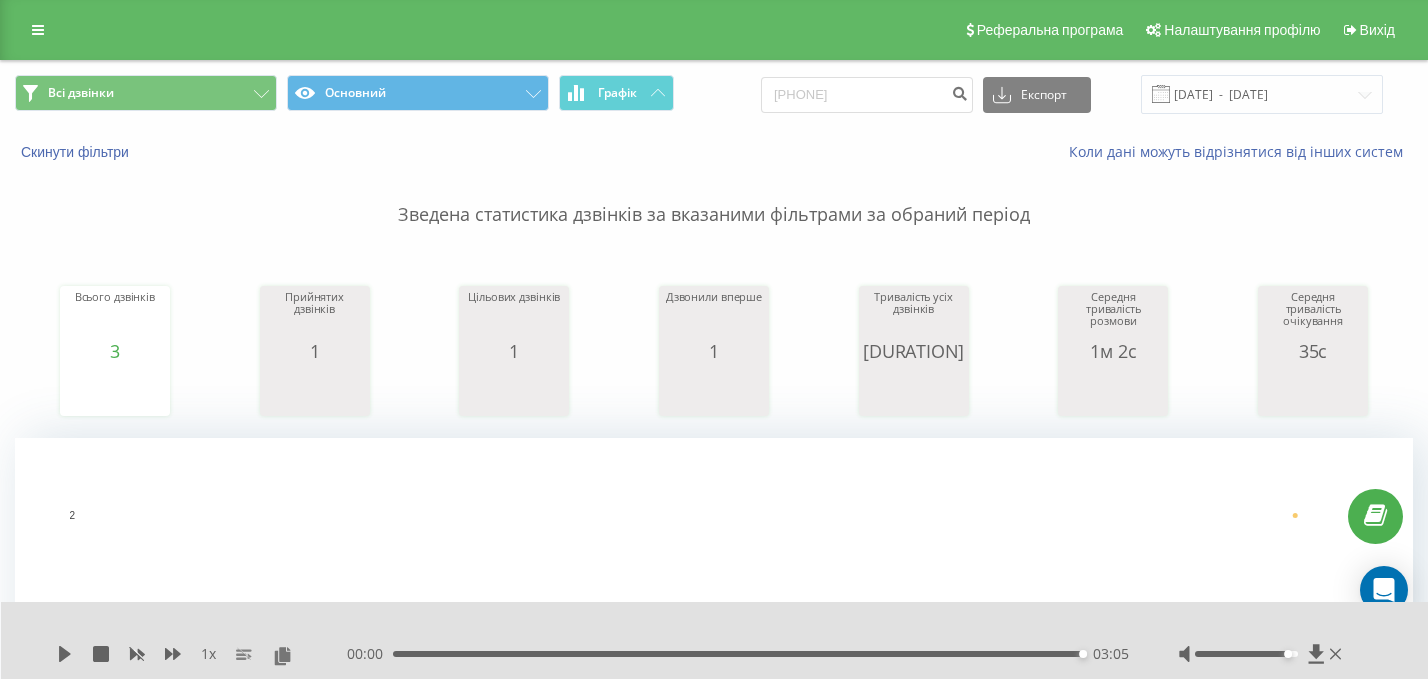 scroll, scrollTop: 38, scrollLeft: 0, axis: vertical 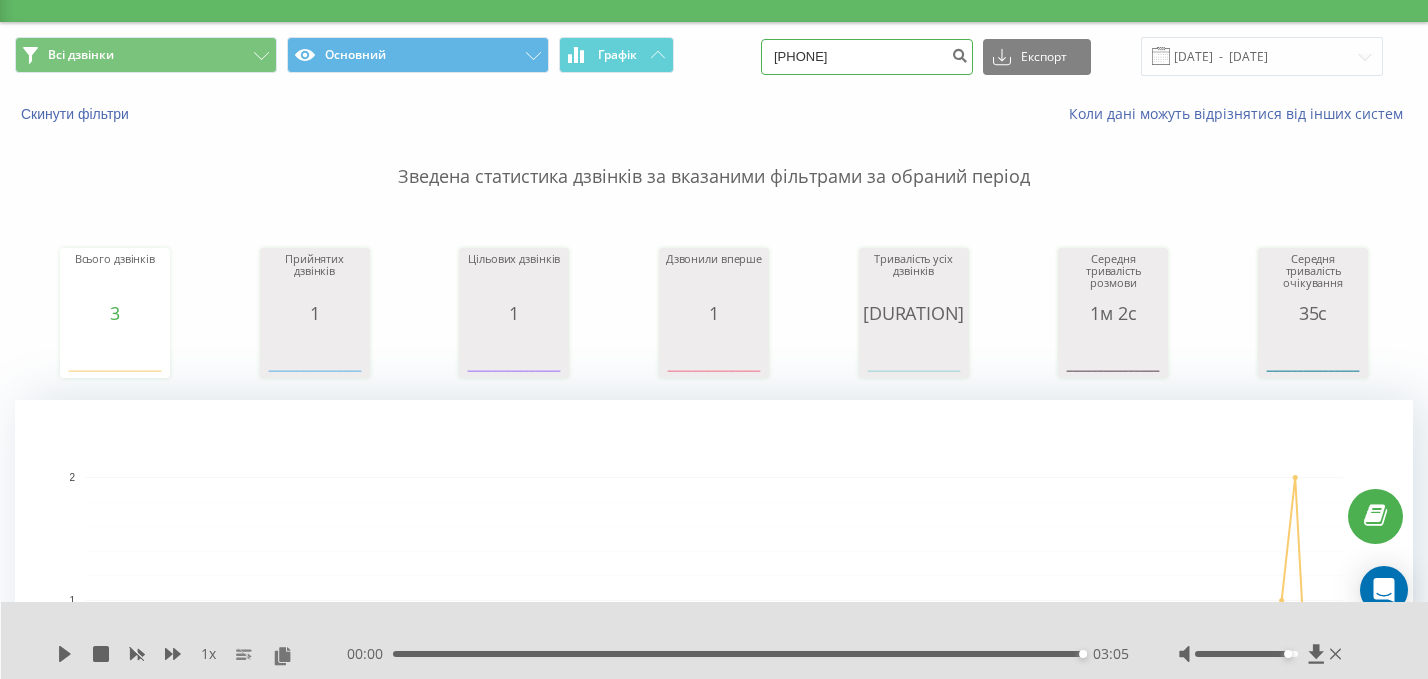 click on "[PHONE]" at bounding box center [867, 57] 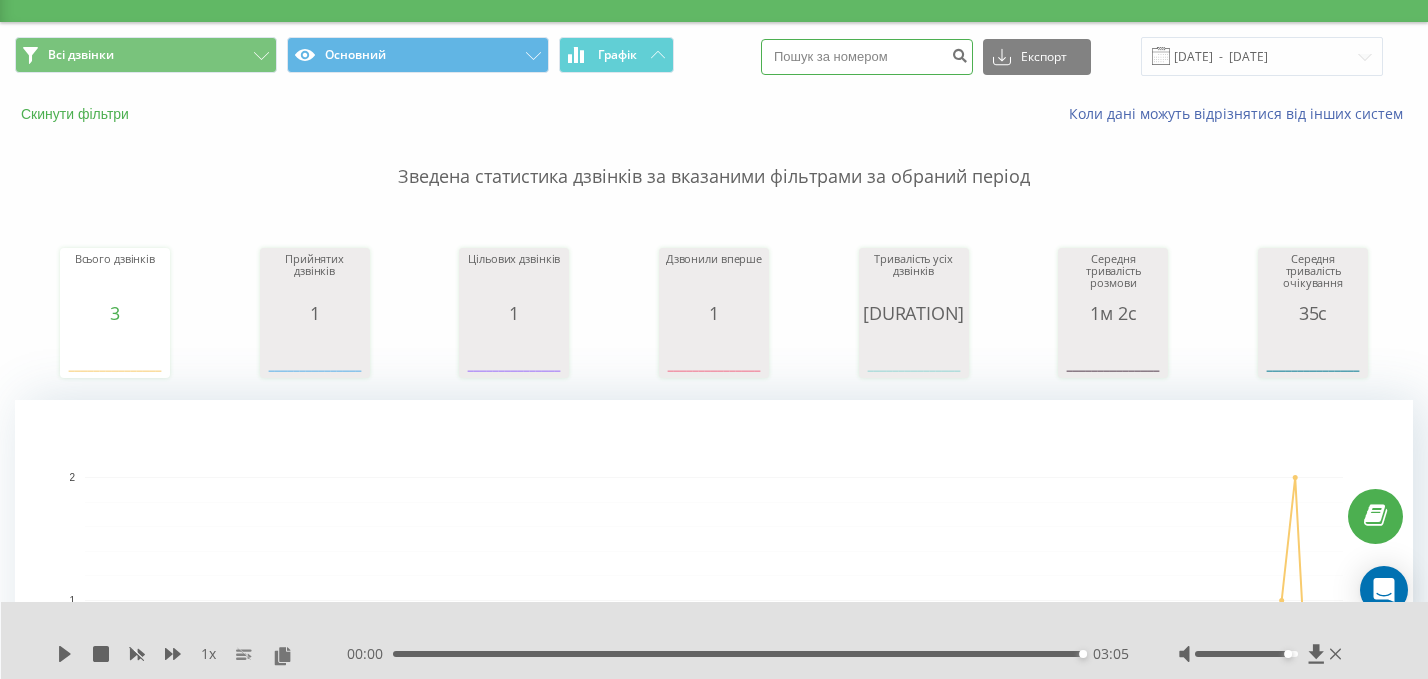 type 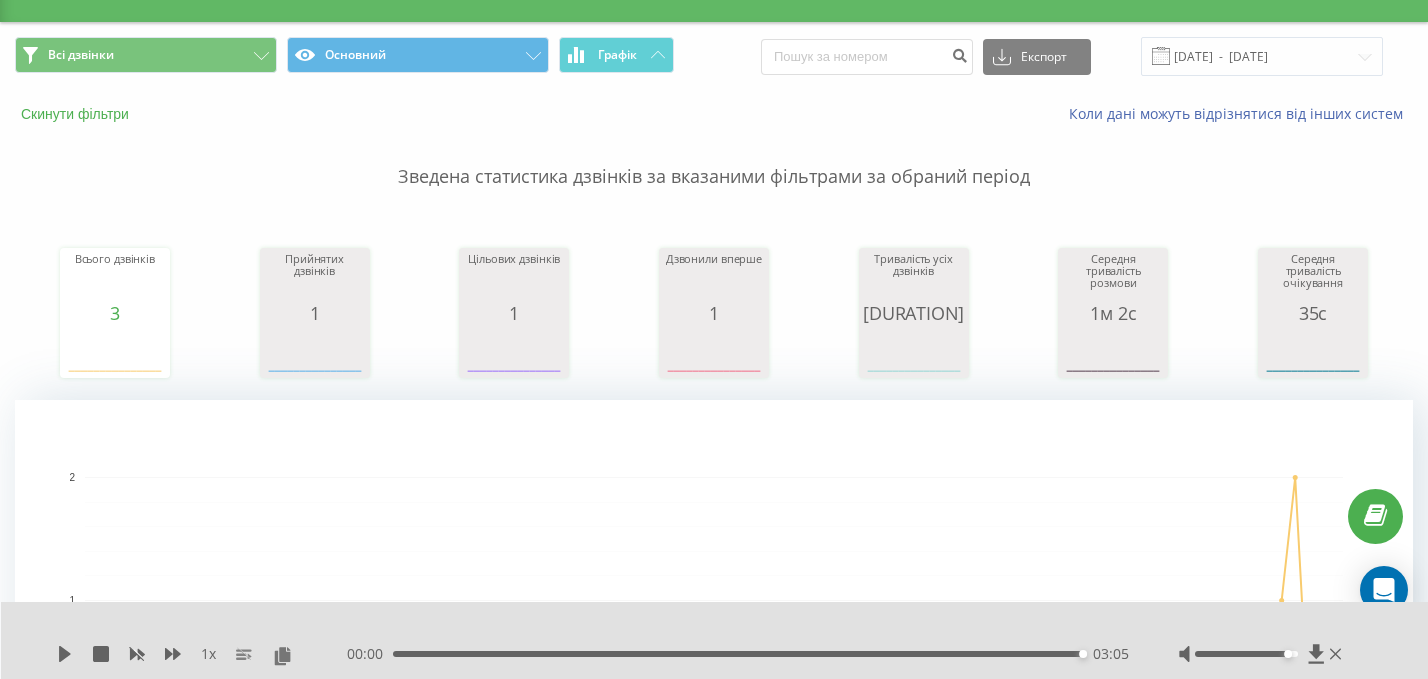 click on "Скинути фільтри" at bounding box center (77, 114) 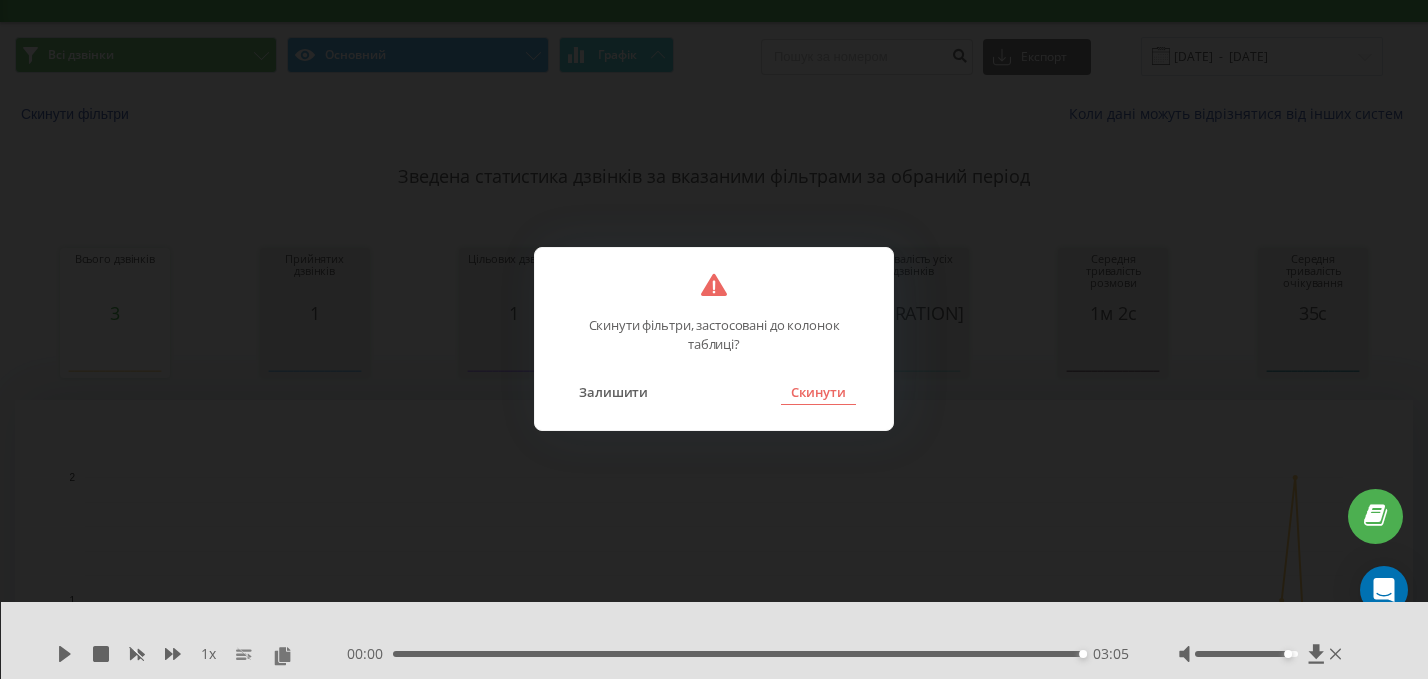 click on "Скинути" at bounding box center [818, 392] 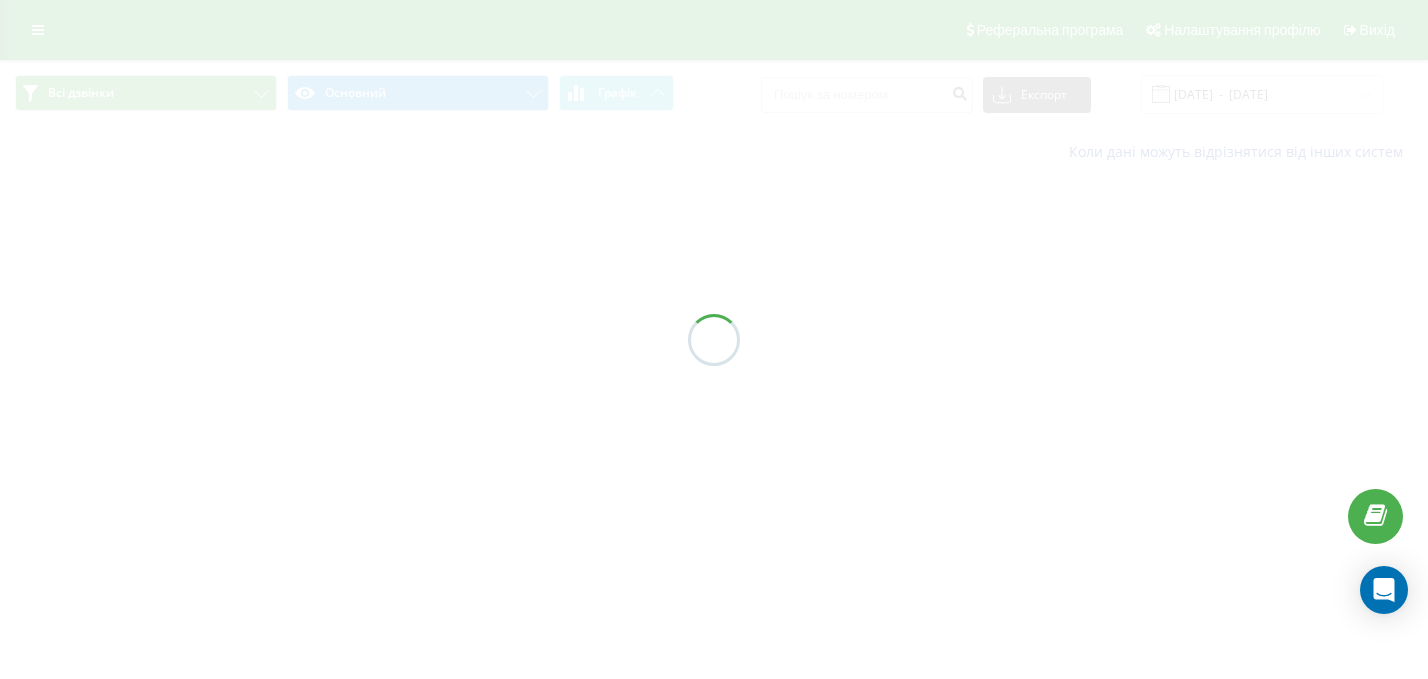 scroll, scrollTop: 0, scrollLeft: 0, axis: both 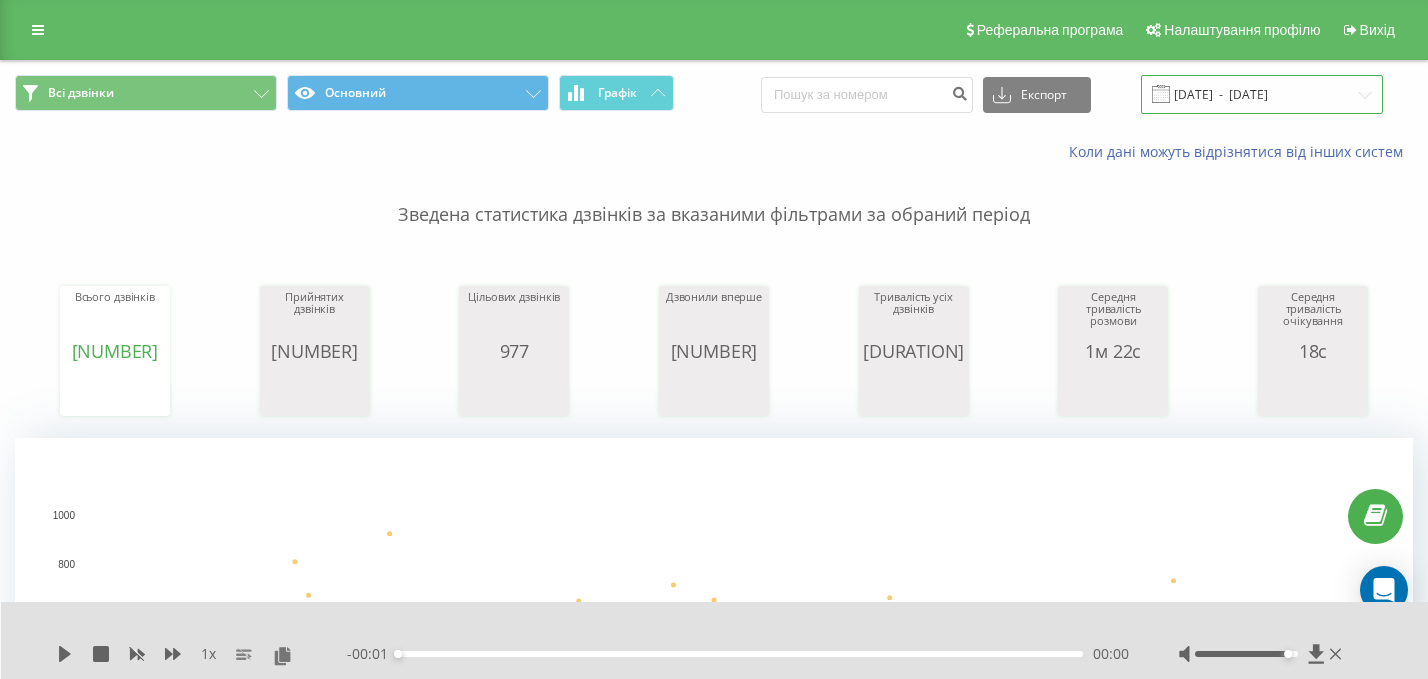 click on "[DATE]  -  [DATE]" at bounding box center (1262, 94) 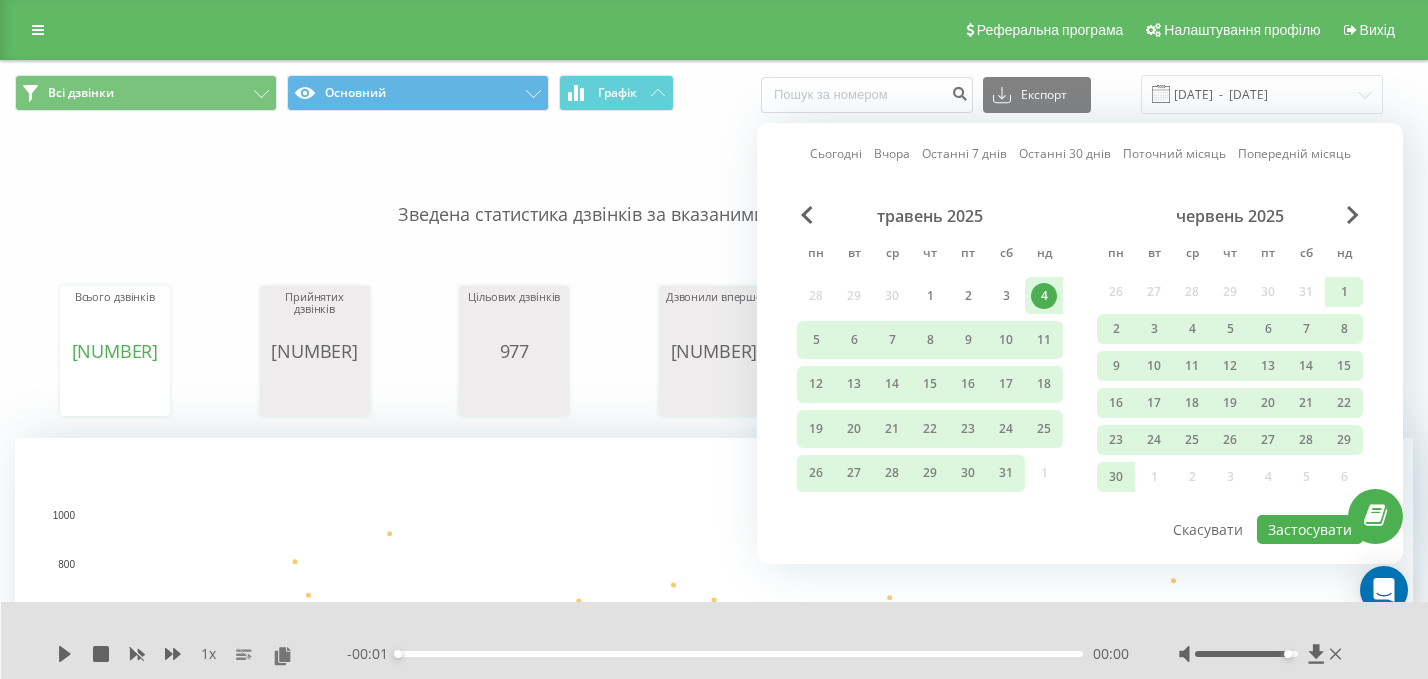 click on "Сьогодні Вчора Останні 7 днів Останні 30 днів Поточний місяць Попередній місяць" at bounding box center [1080, 154] 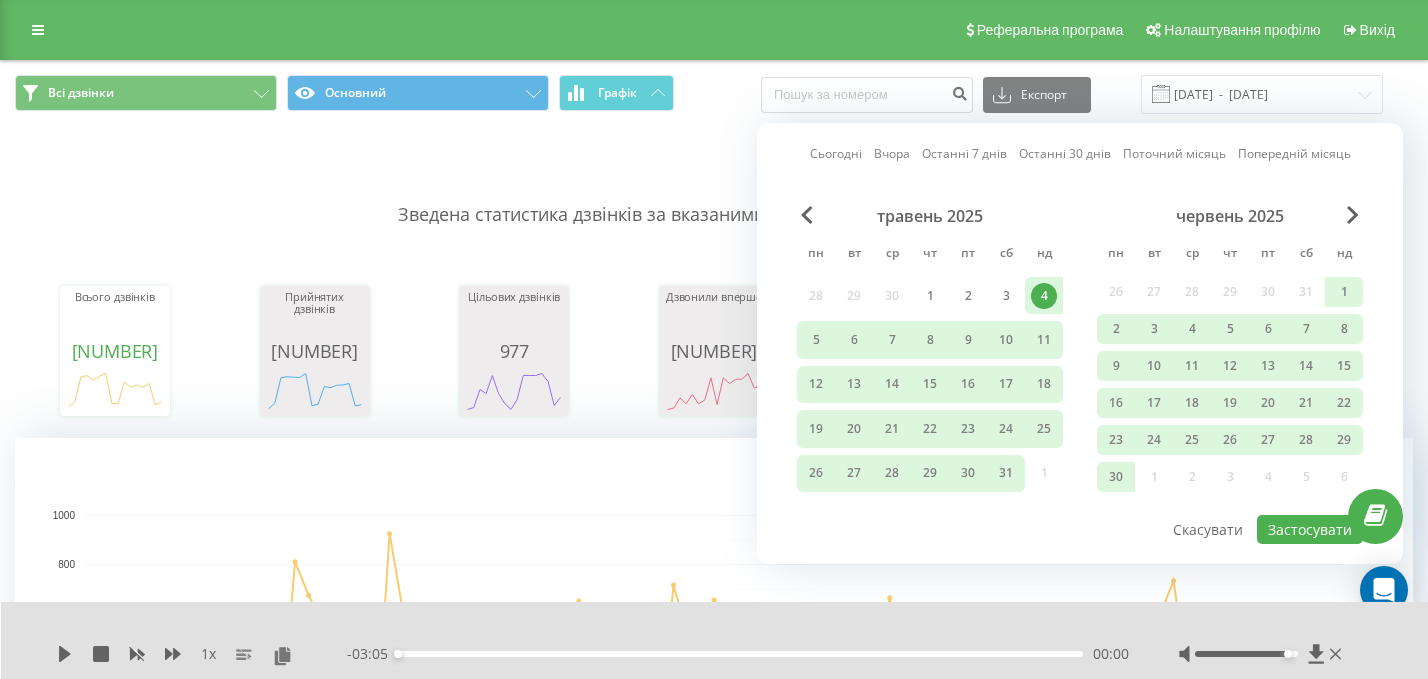 click on "Сьогодні" at bounding box center (836, 153) 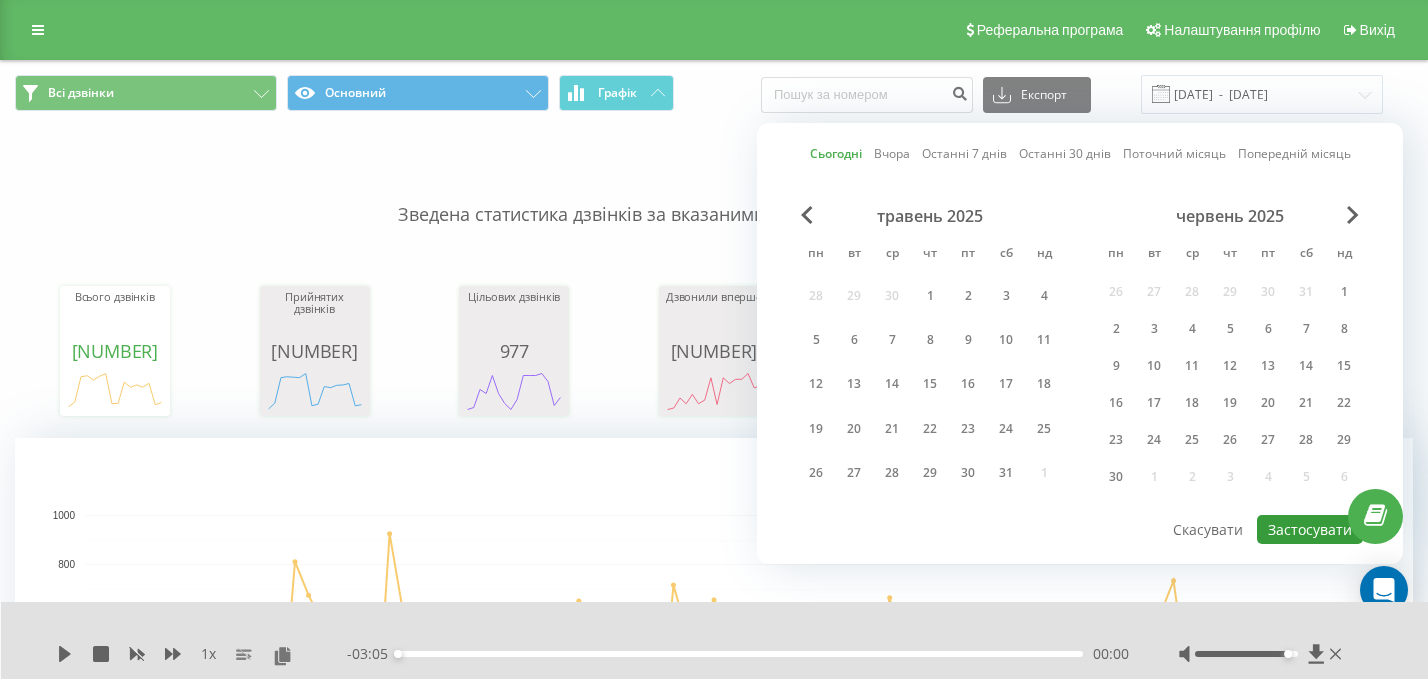 click on "Застосувати" at bounding box center (1310, 529) 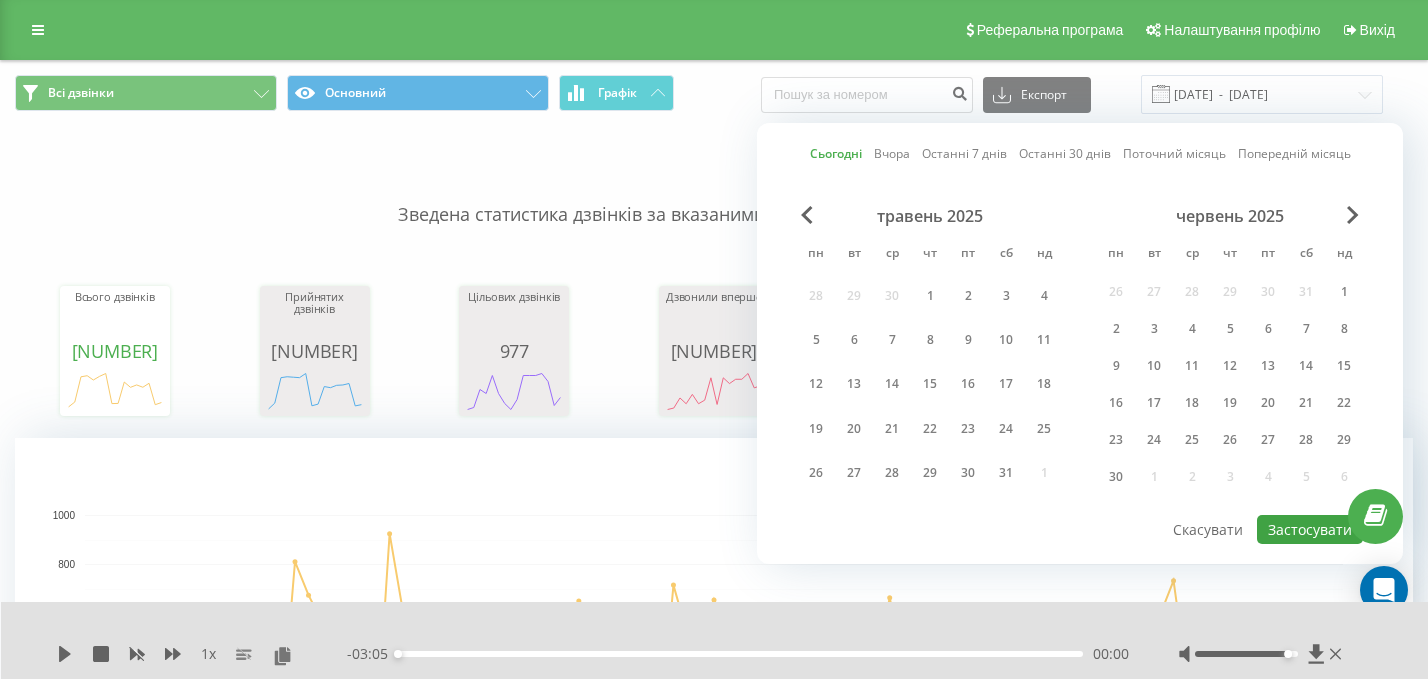 type on "[DATE]  -  [DATE]" 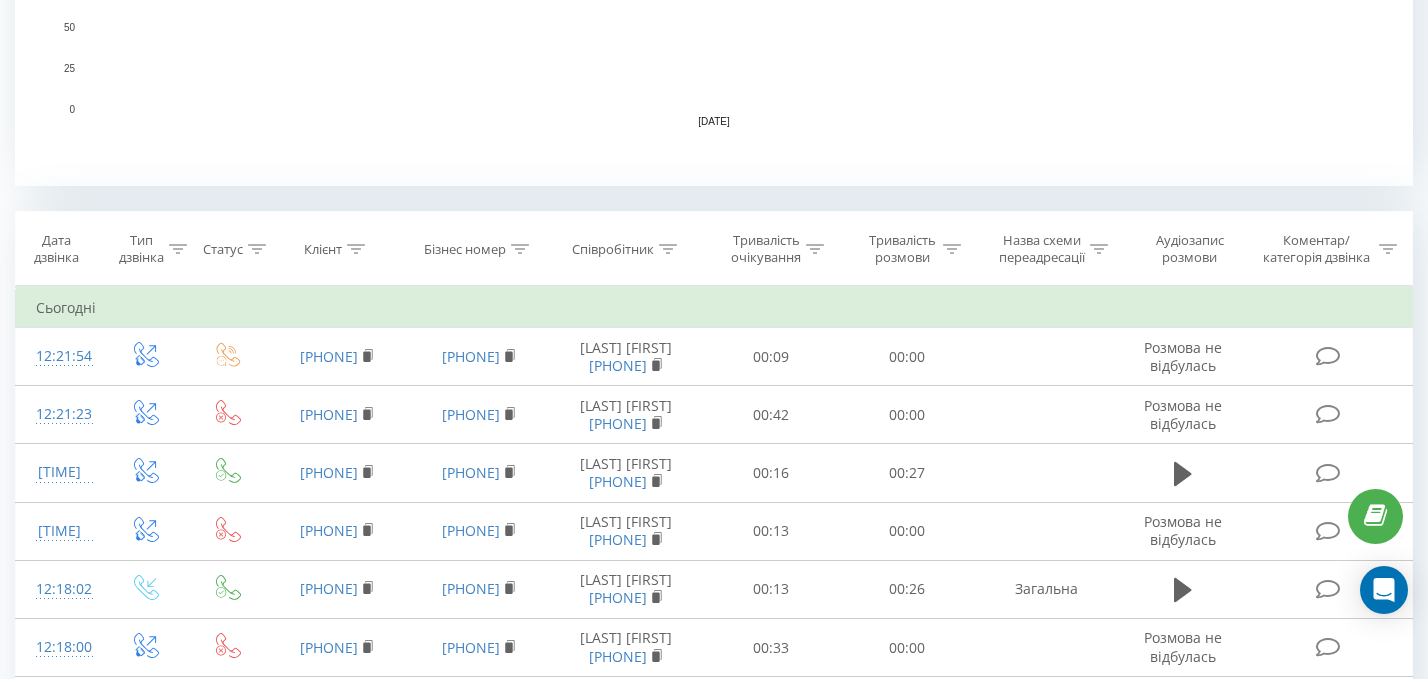 scroll, scrollTop: 613, scrollLeft: 0, axis: vertical 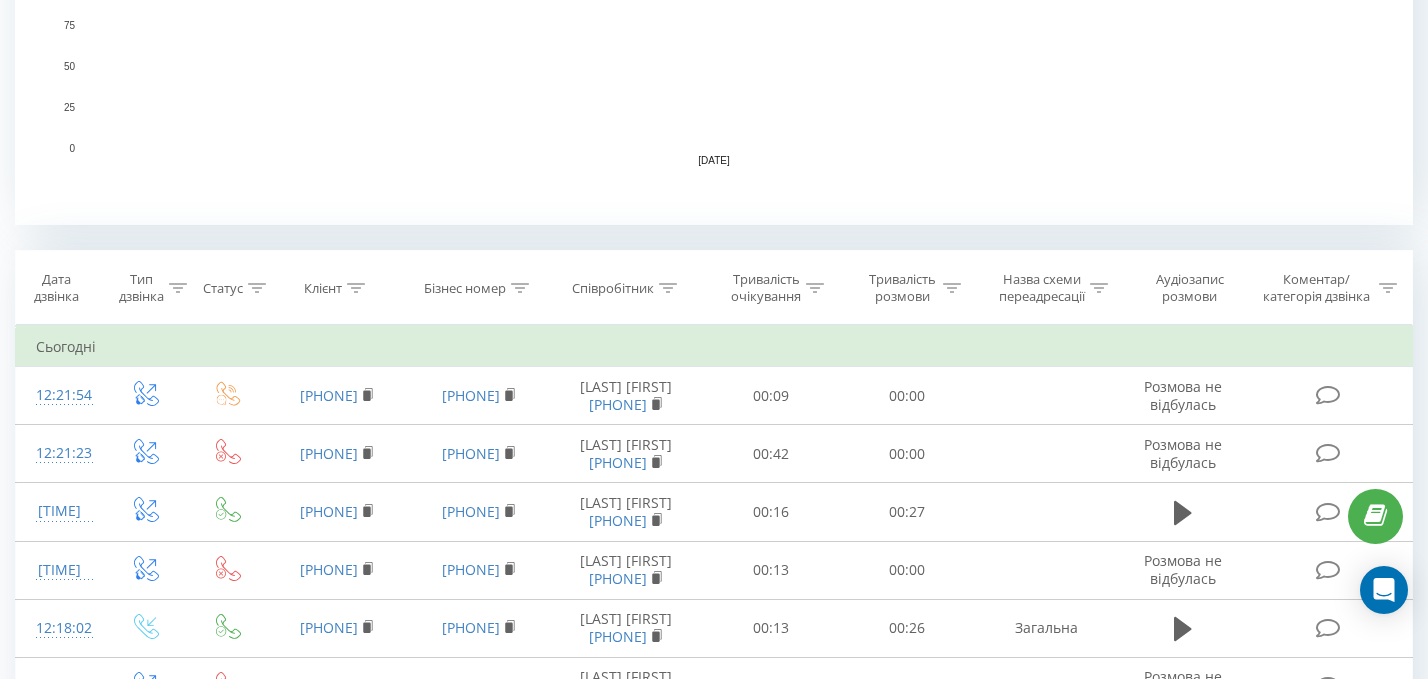 click 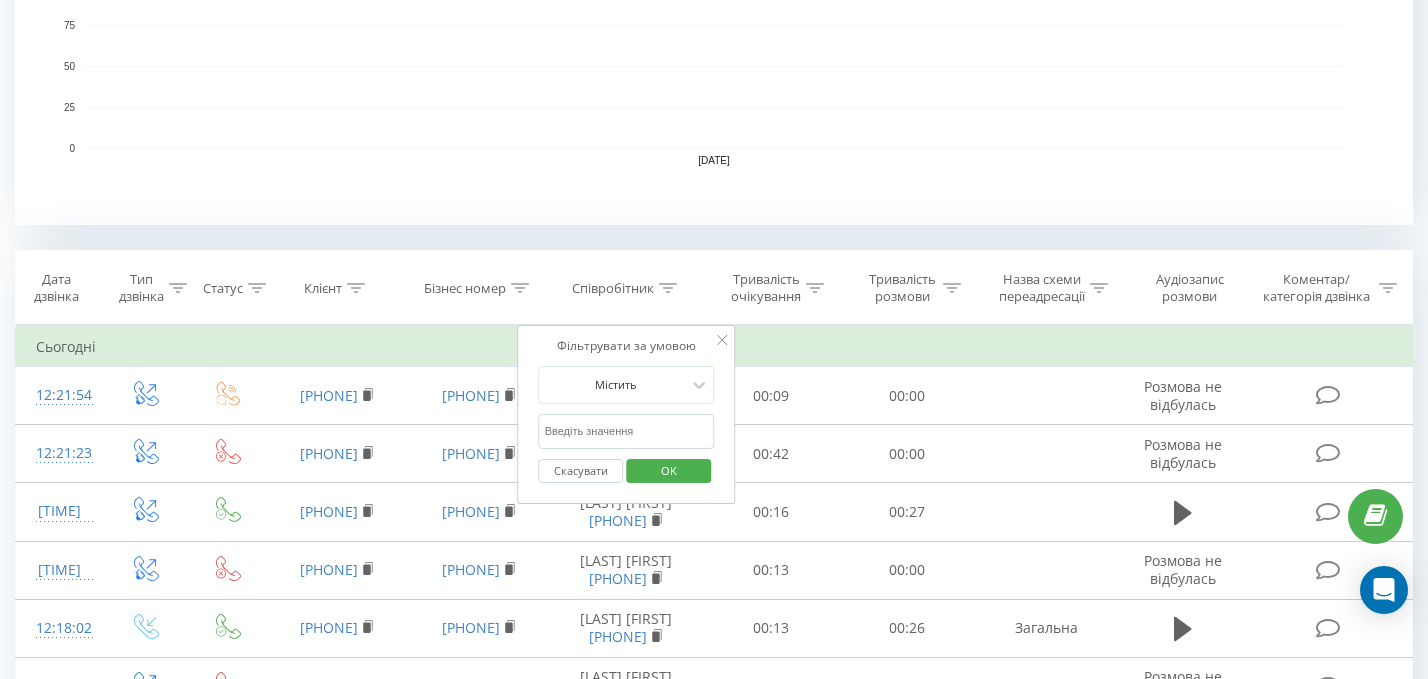 click at bounding box center (627, 431) 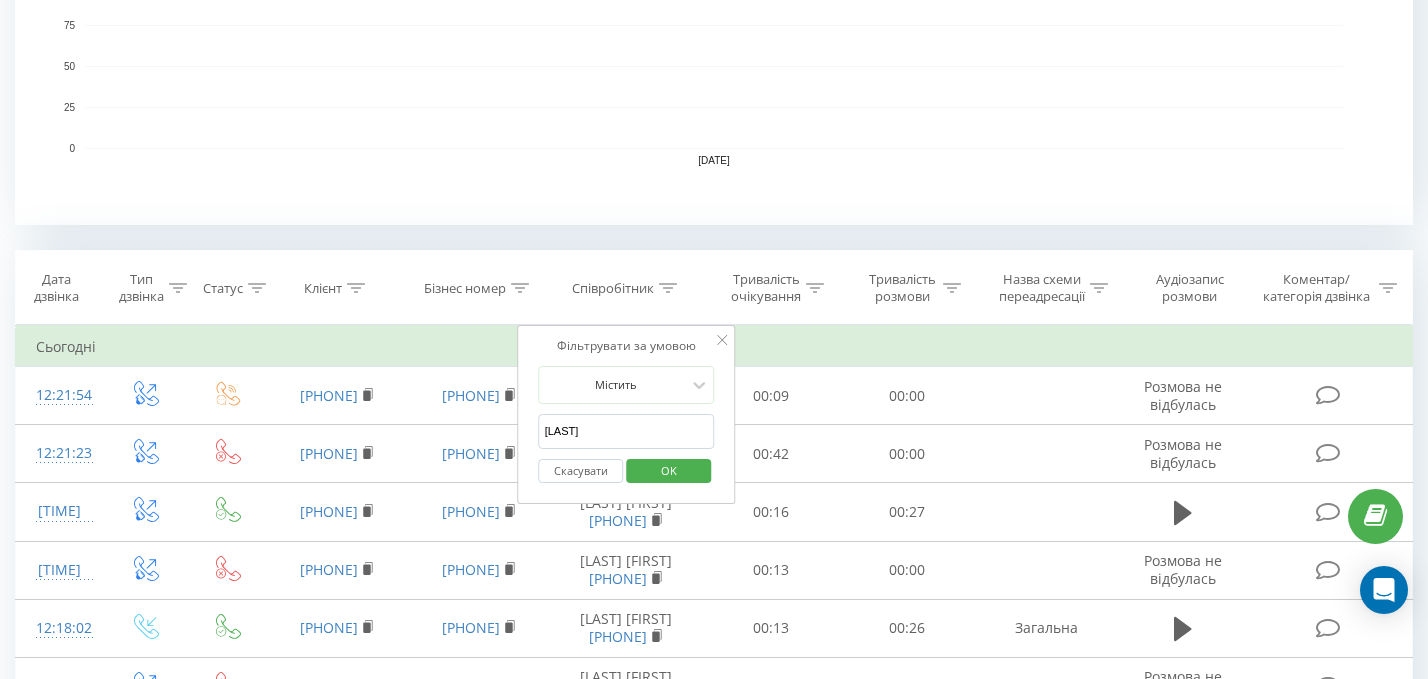 click on "OK" at bounding box center (669, 470) 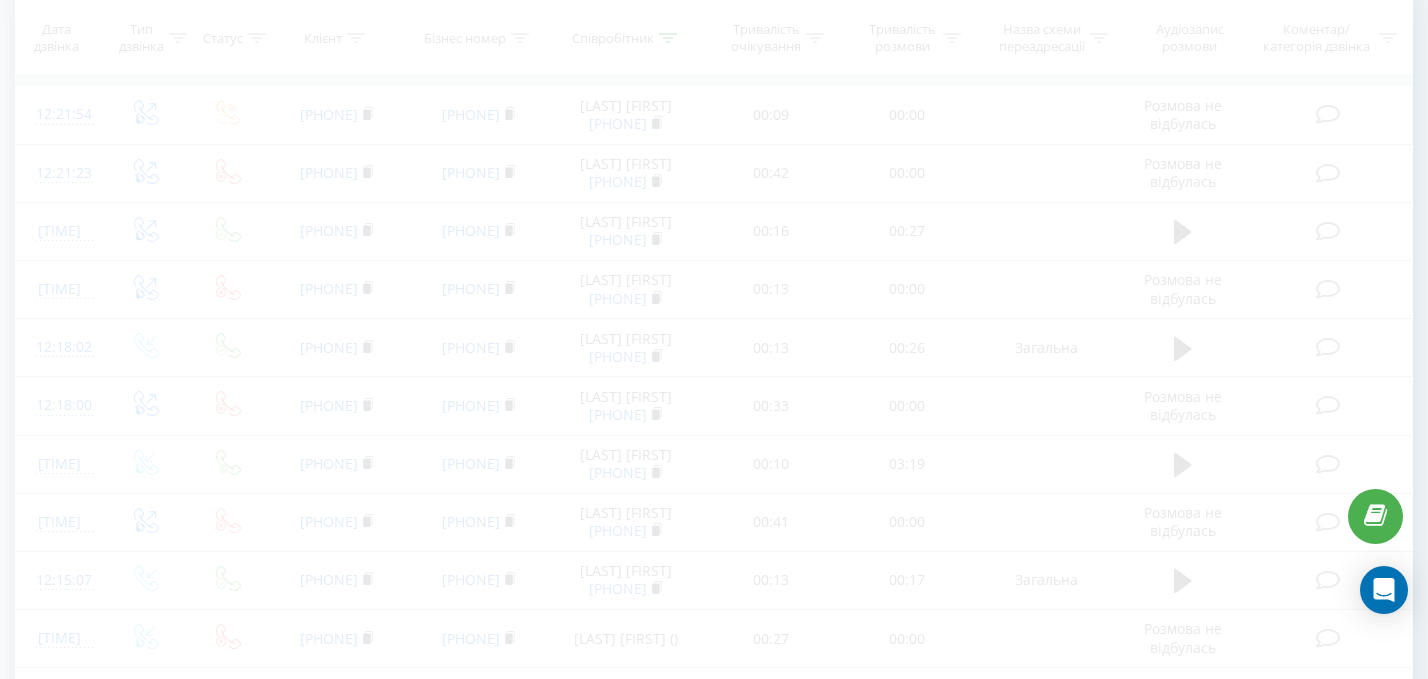 scroll, scrollTop: 582, scrollLeft: 0, axis: vertical 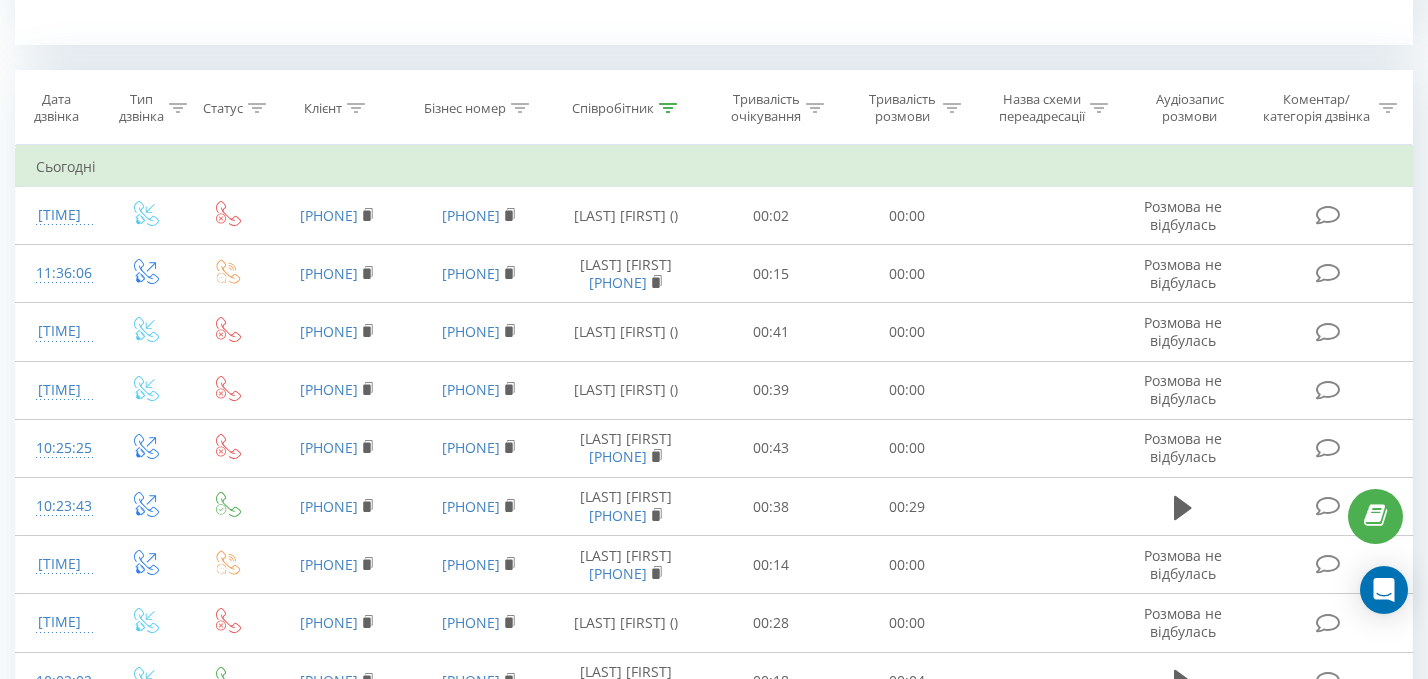 click at bounding box center [668, 108] 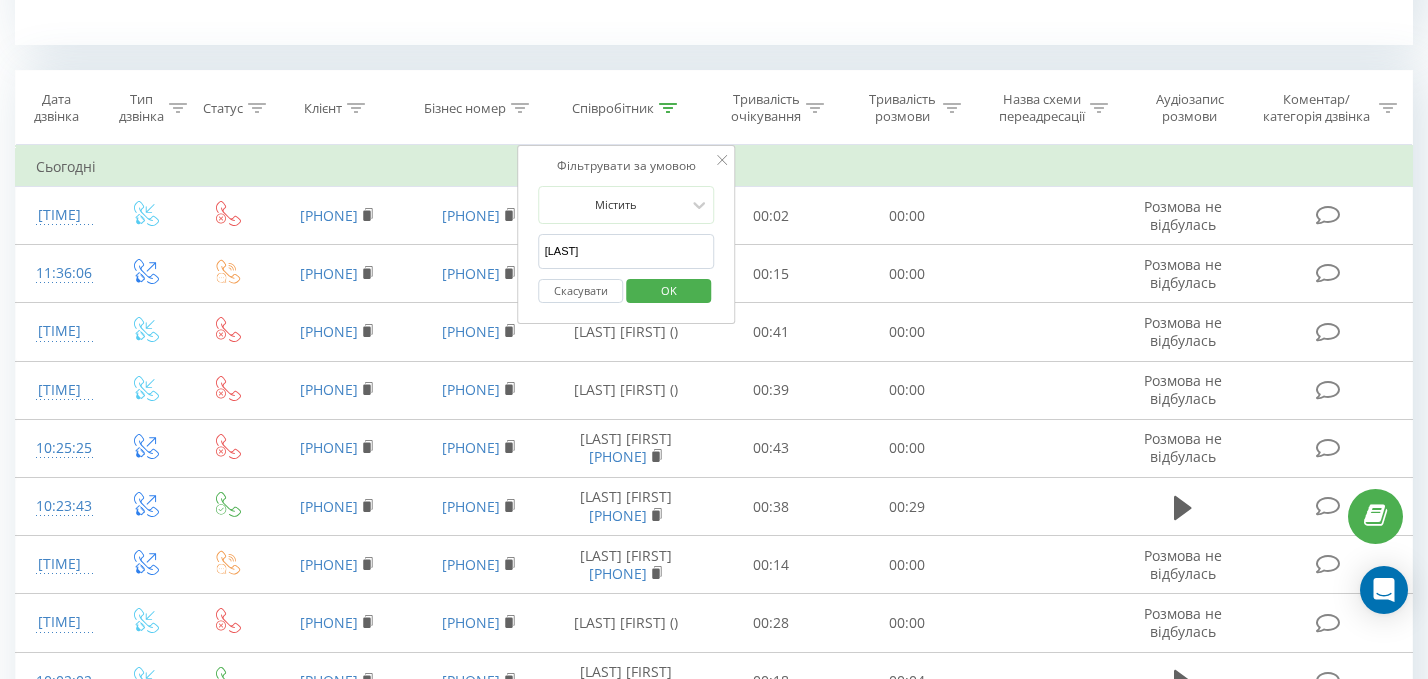 click on "[LAST]" at bounding box center (627, 251) 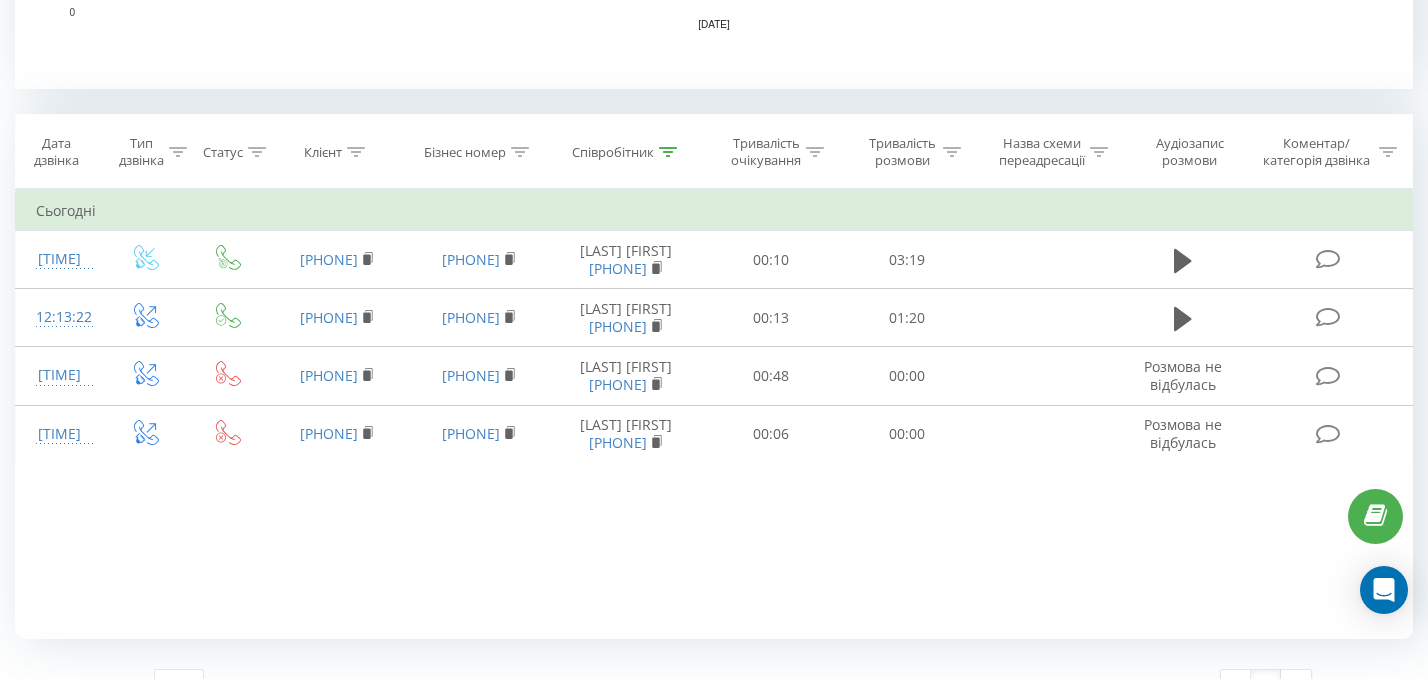 scroll, scrollTop: 754, scrollLeft: 0, axis: vertical 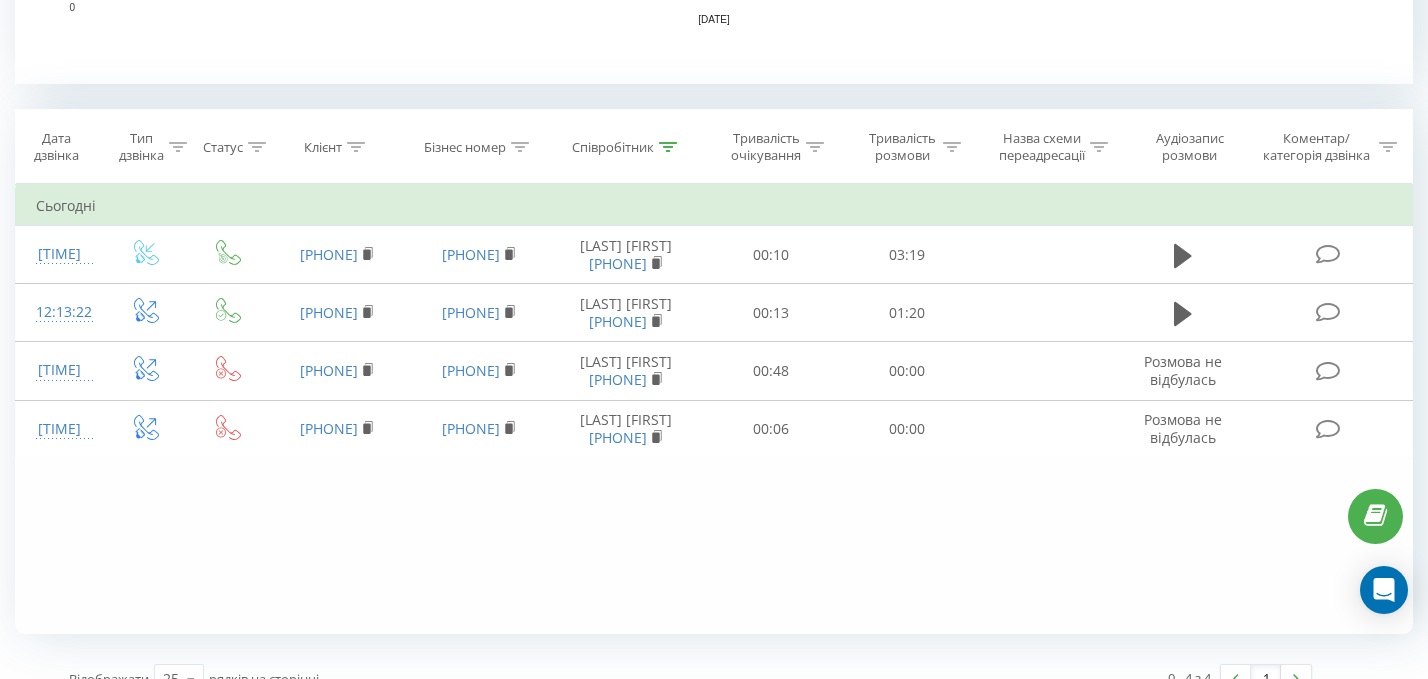 click 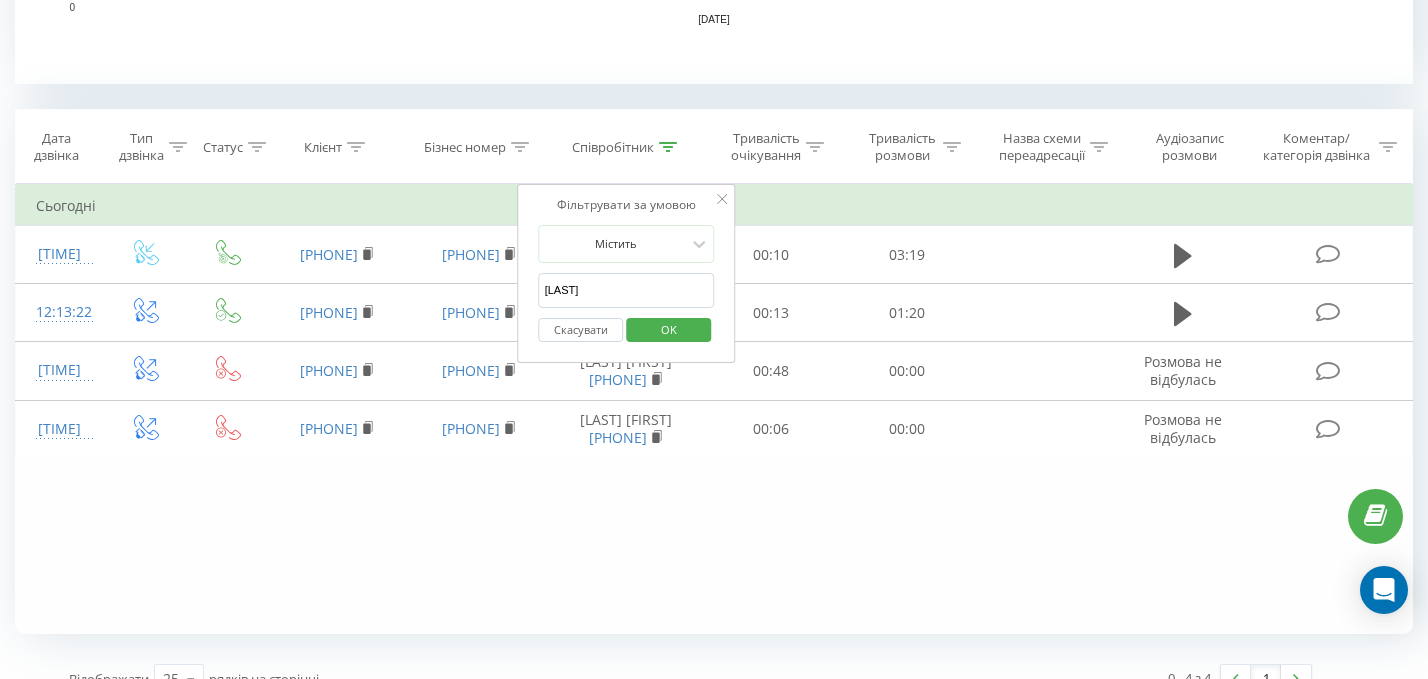 click on "[LAST]" at bounding box center (627, 290) 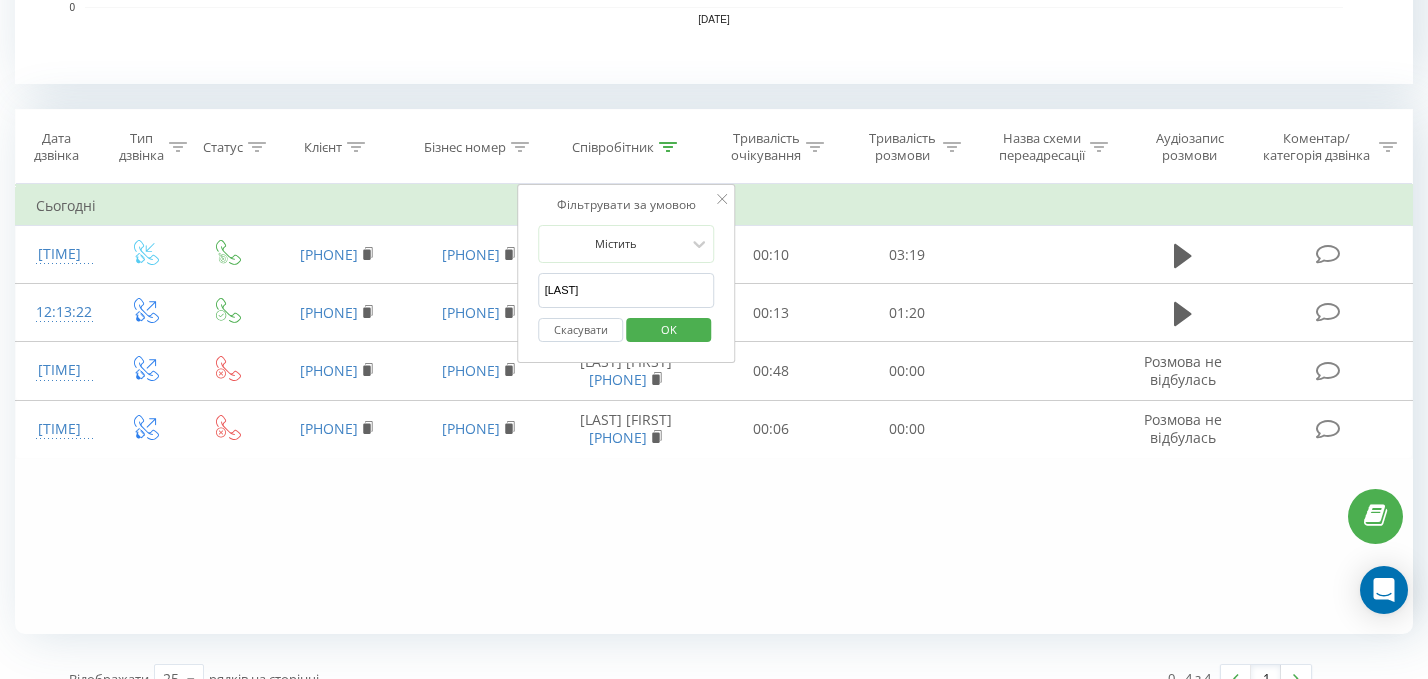 click on "[LAST]" at bounding box center (627, 290) 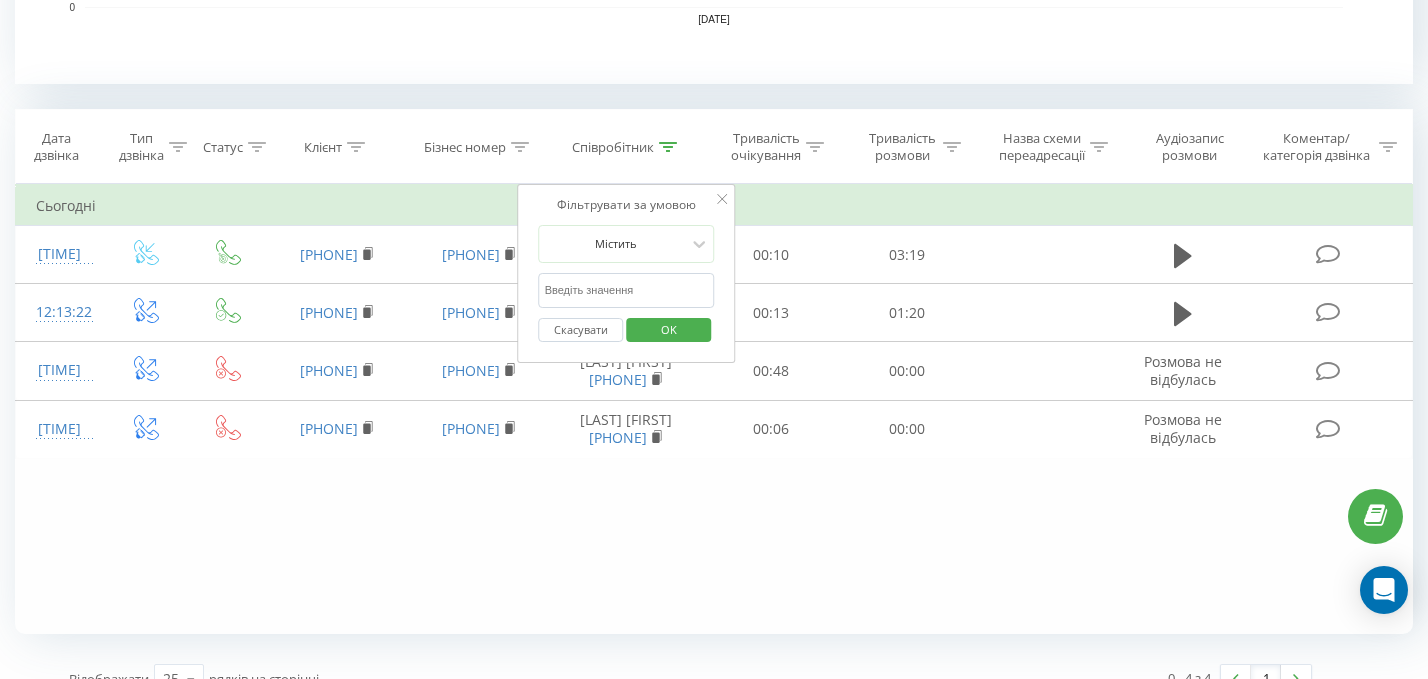 type on "е" 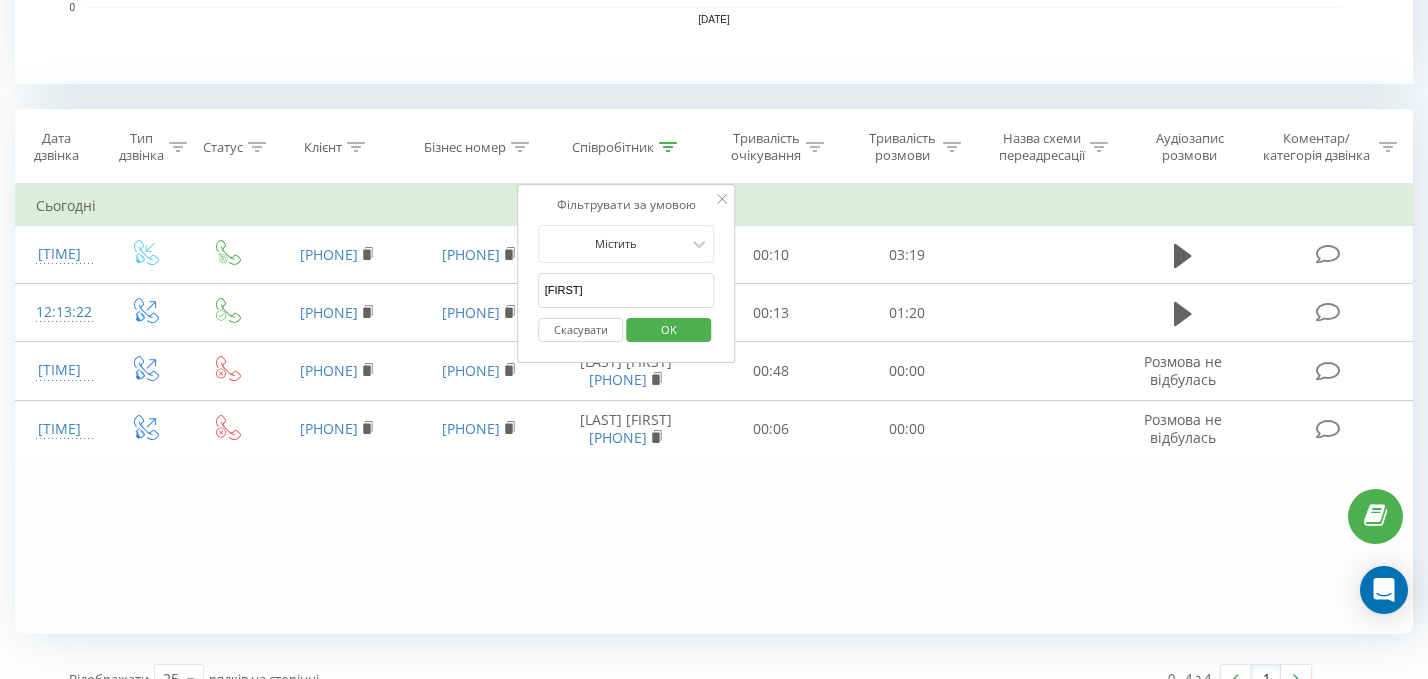 type on "[LAST]" 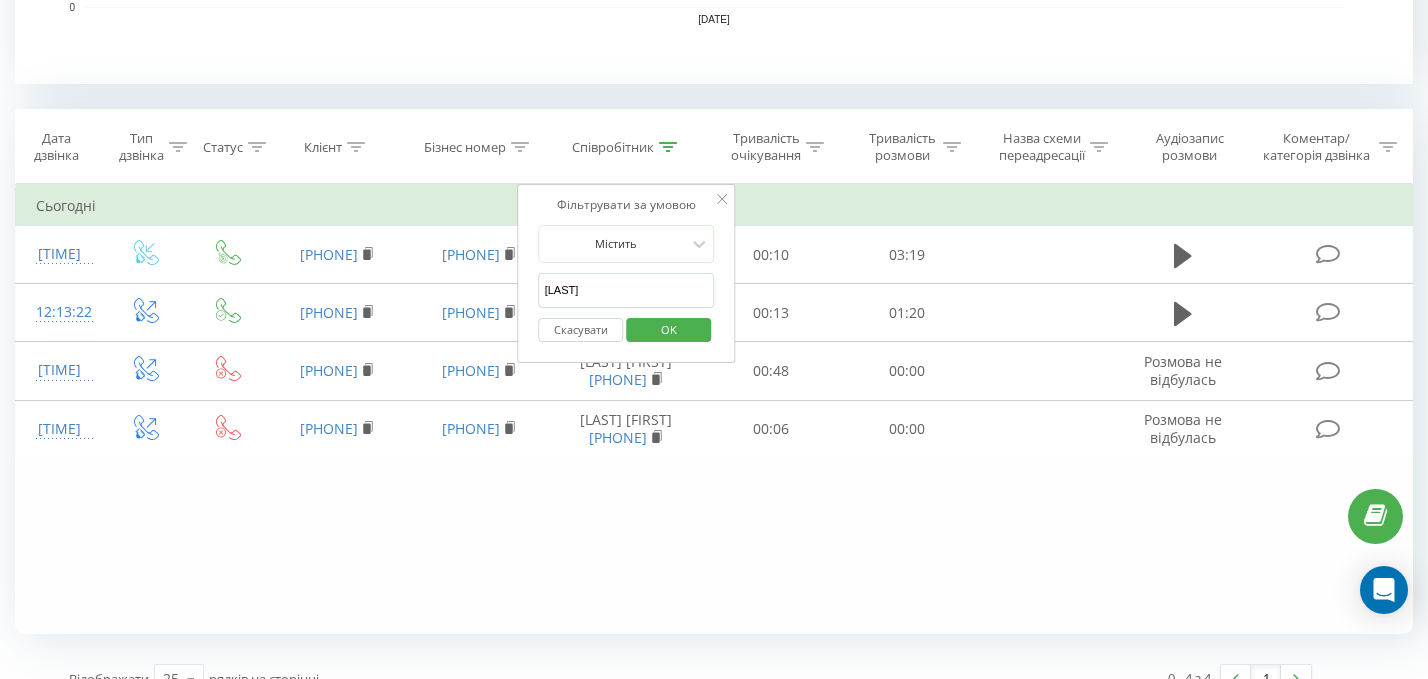 click on "Скасувати OK" at bounding box center [627, 330] 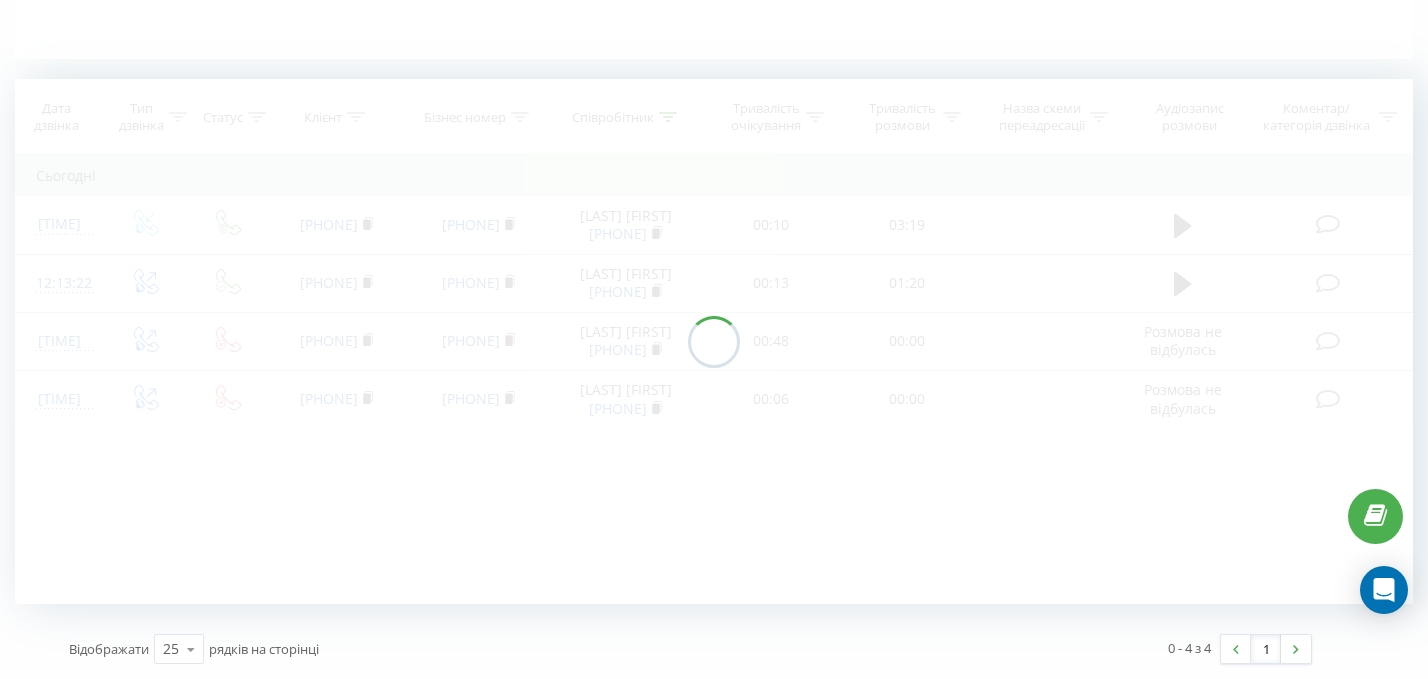 scroll, scrollTop: 0, scrollLeft: 0, axis: both 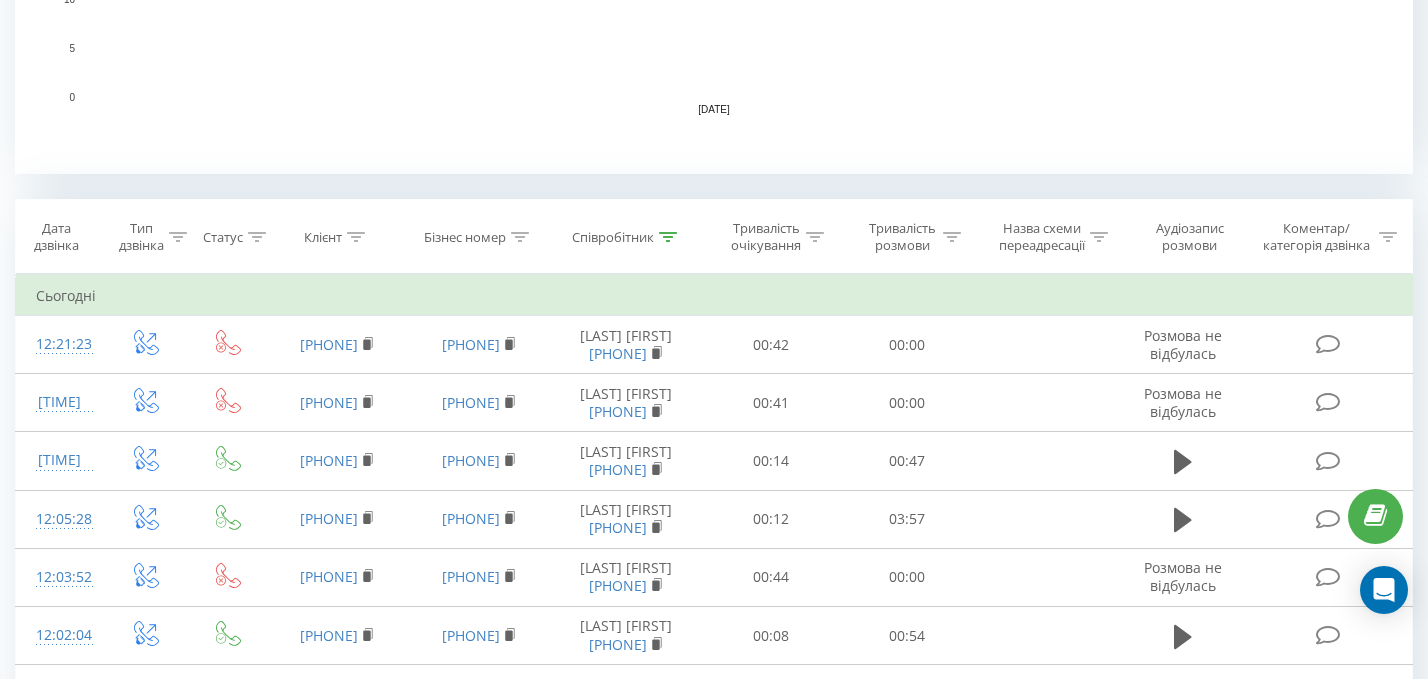 click at bounding box center (668, 237) 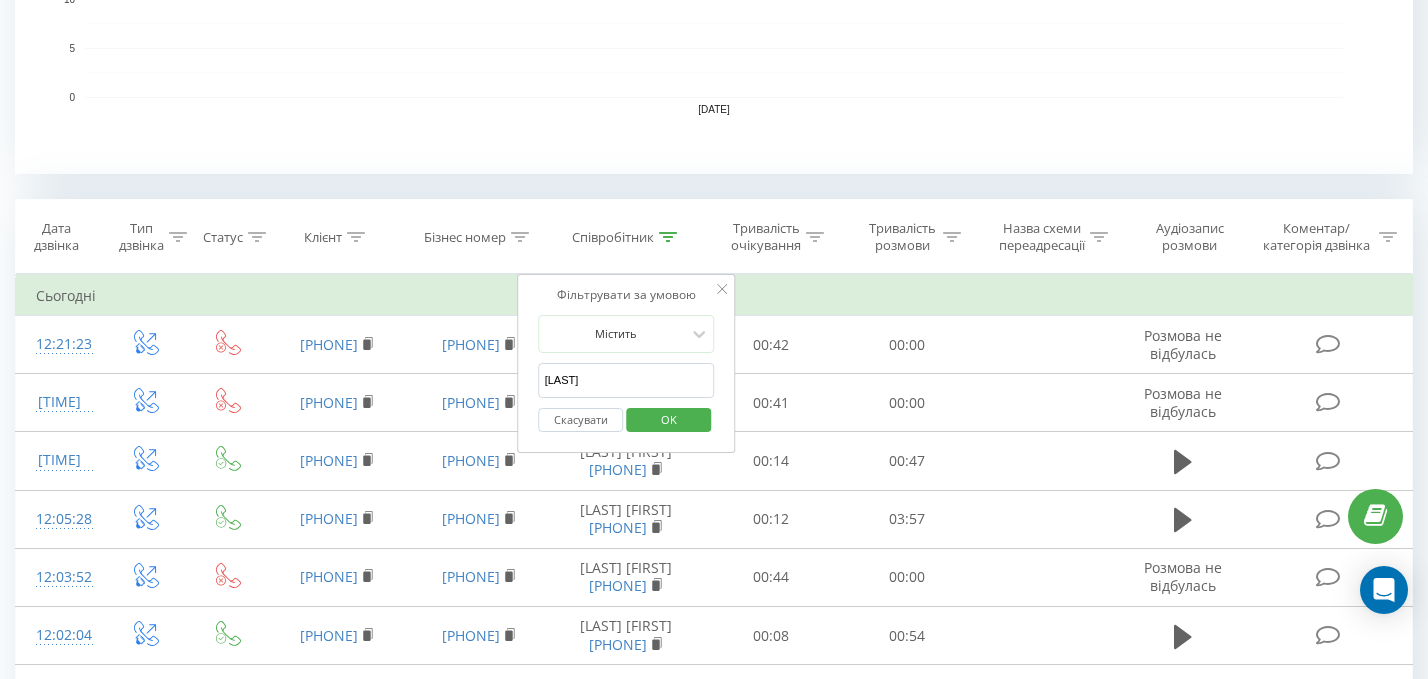 click on "OK" at bounding box center [669, 419] 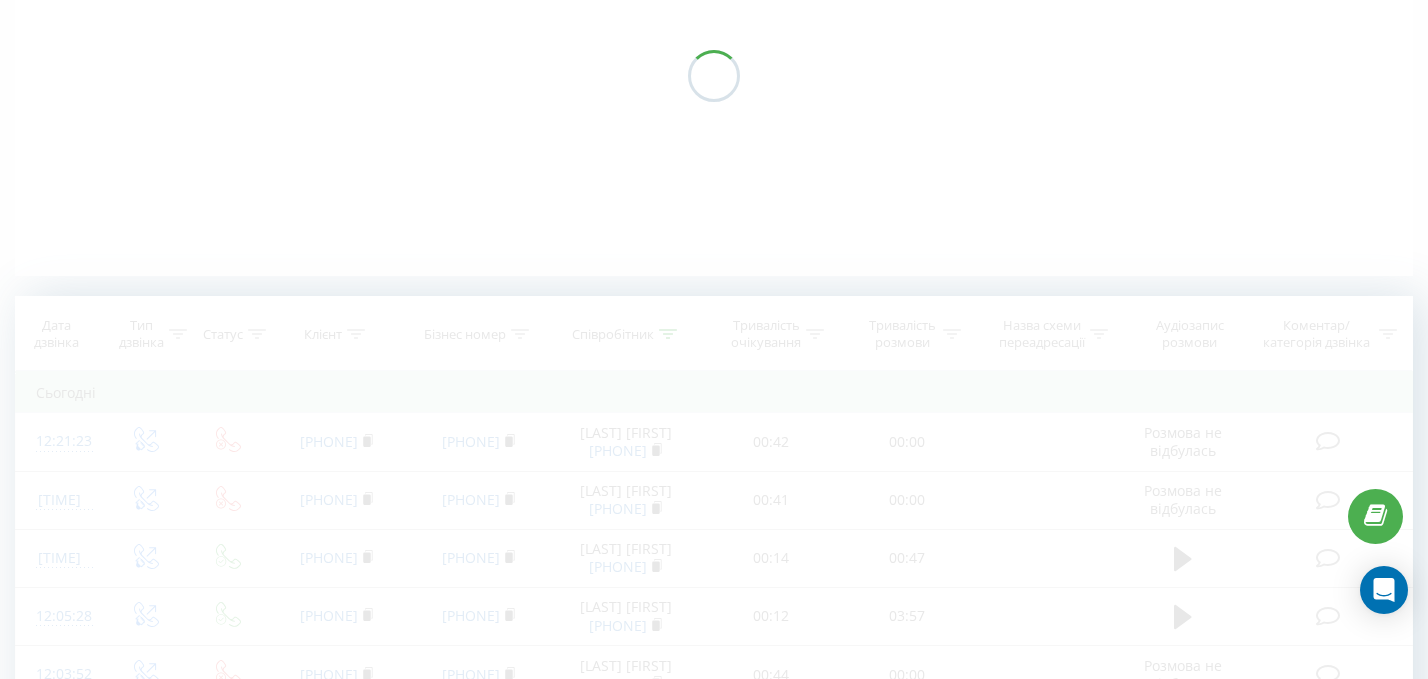 scroll, scrollTop: 0, scrollLeft: 0, axis: both 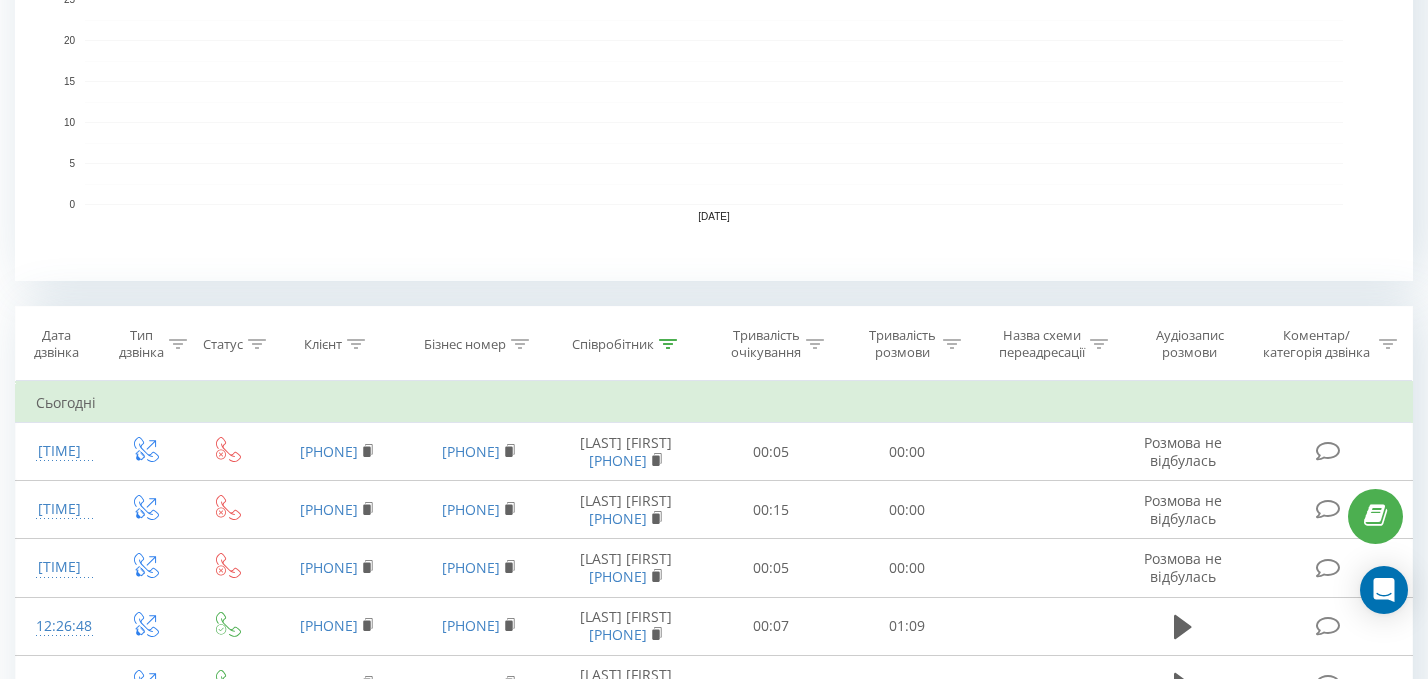 click 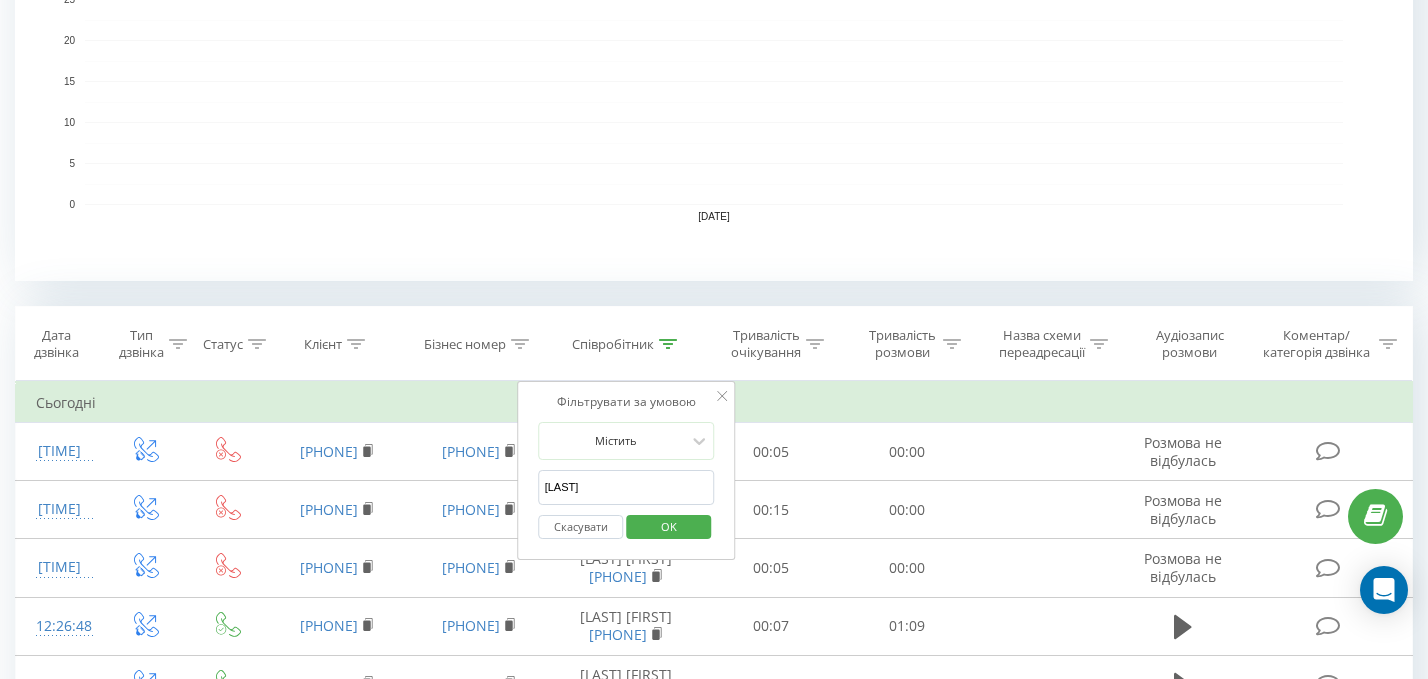 click on "[LAST]" at bounding box center (627, 487) 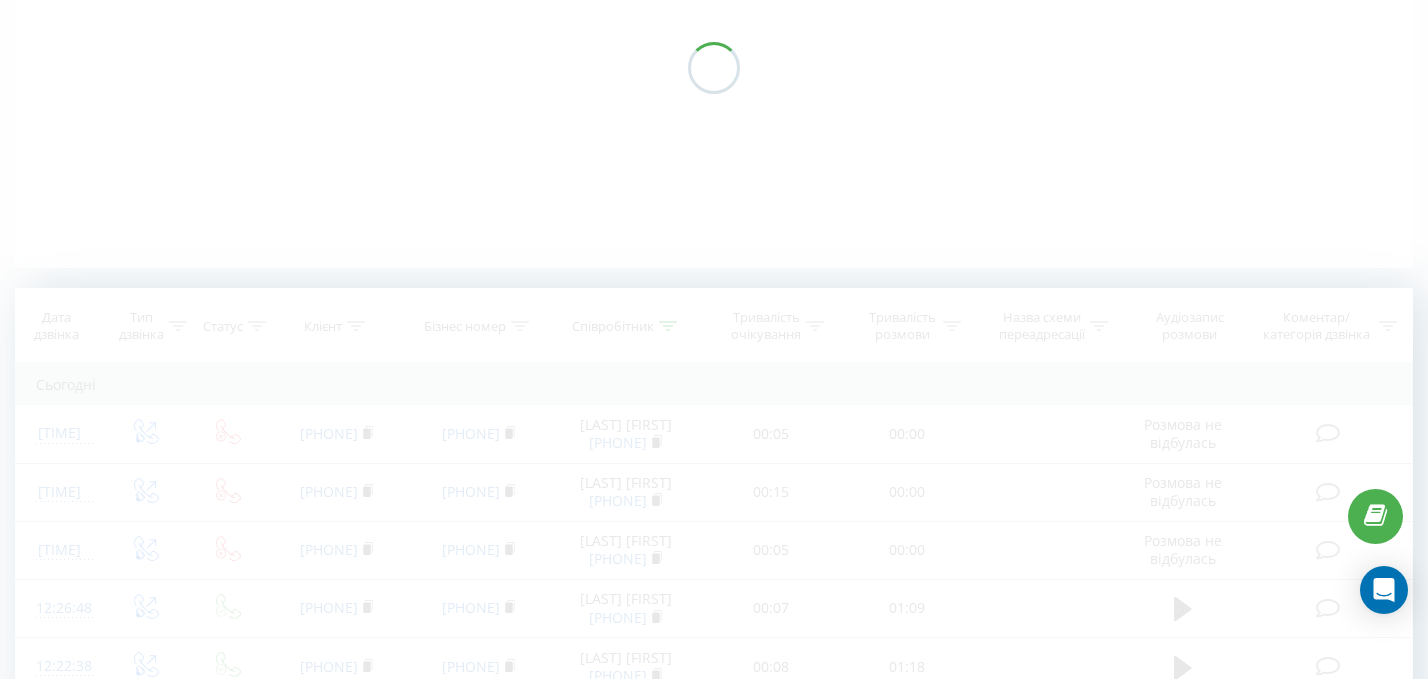 scroll, scrollTop: 0, scrollLeft: 0, axis: both 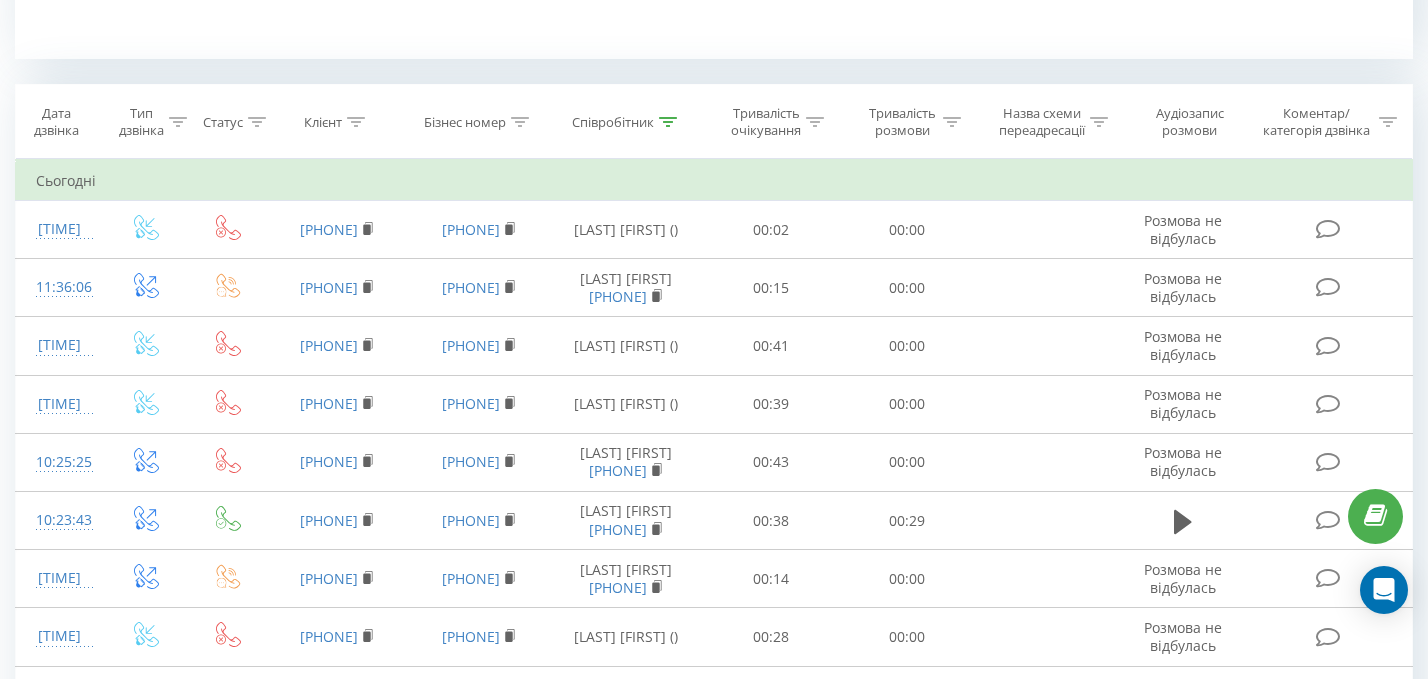 click 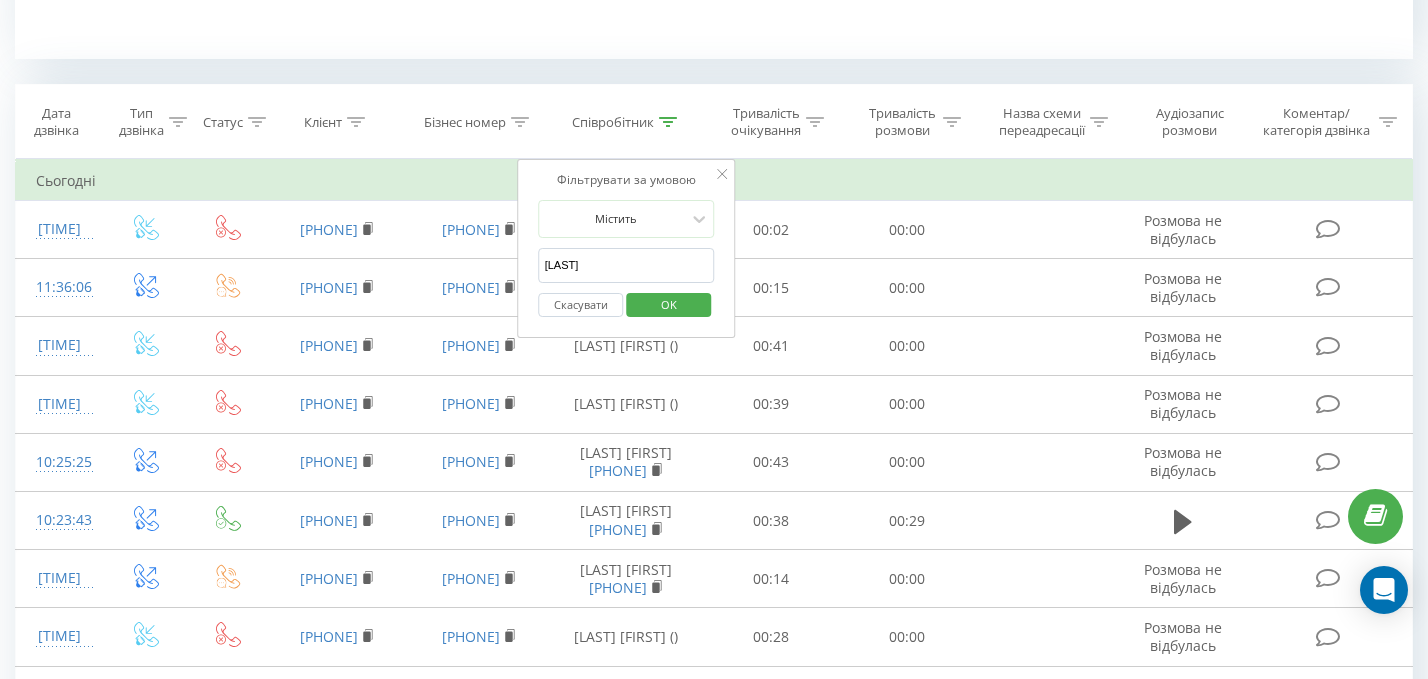 click on "[LAST]" at bounding box center (627, 265) 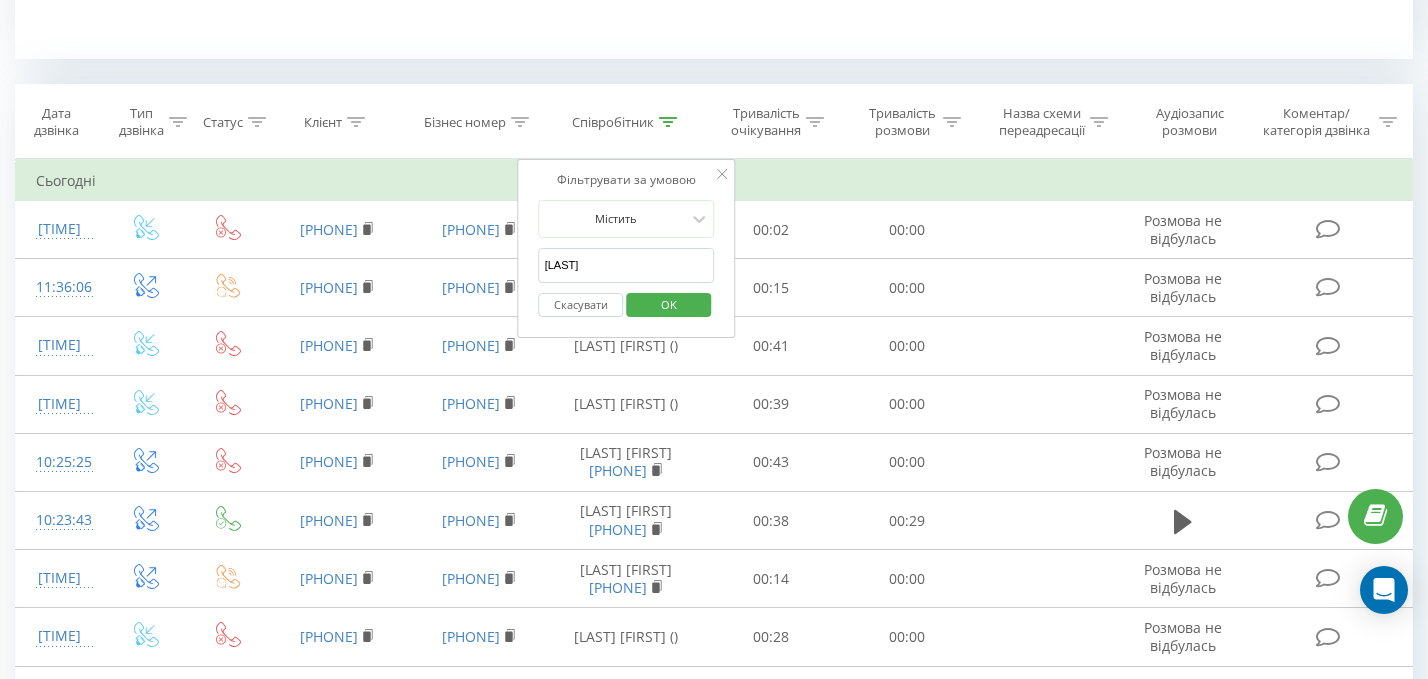 type on "о" 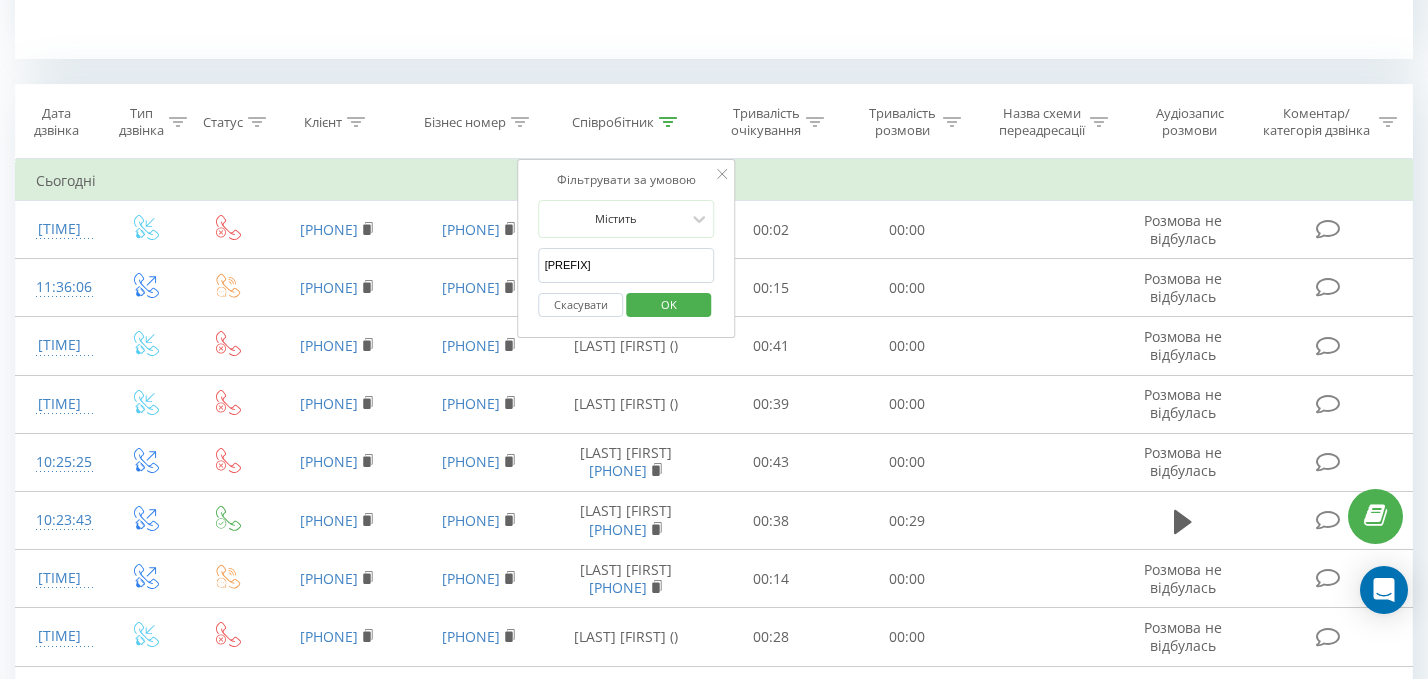 type on "[LAST]" 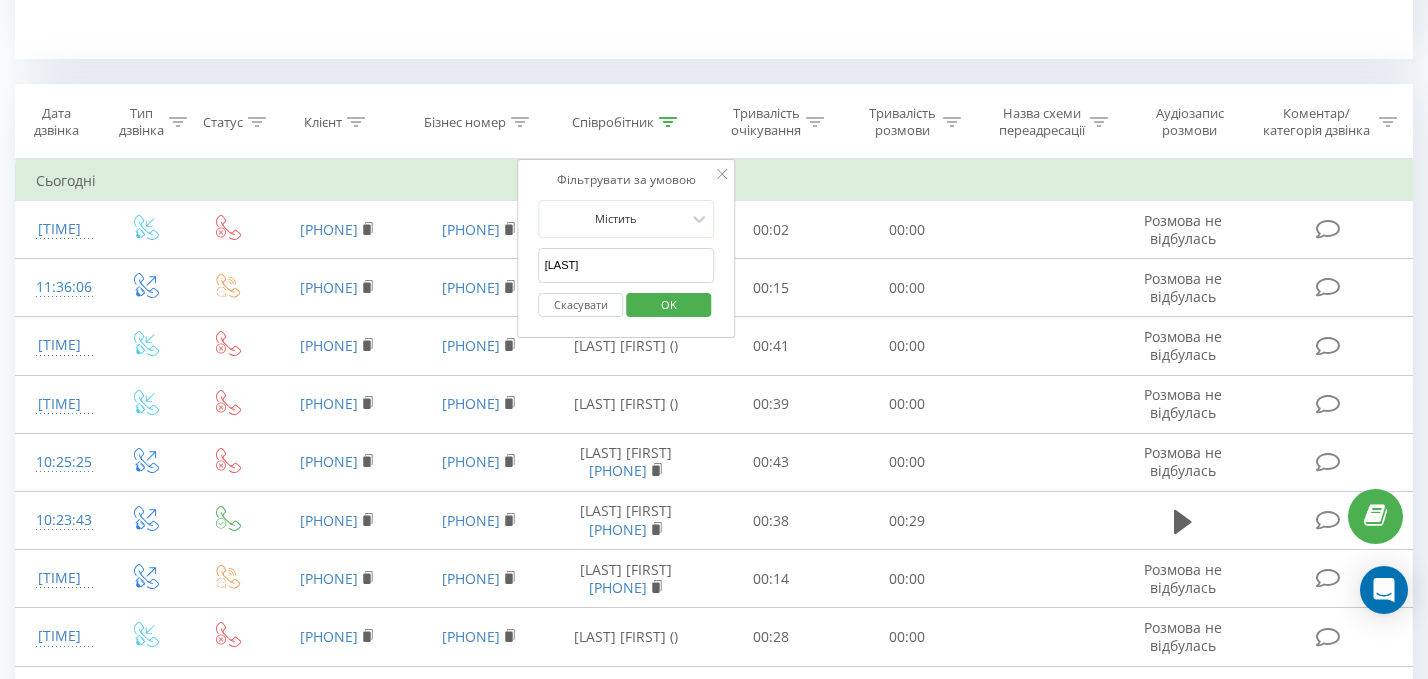 click on "OK" at bounding box center (669, 304) 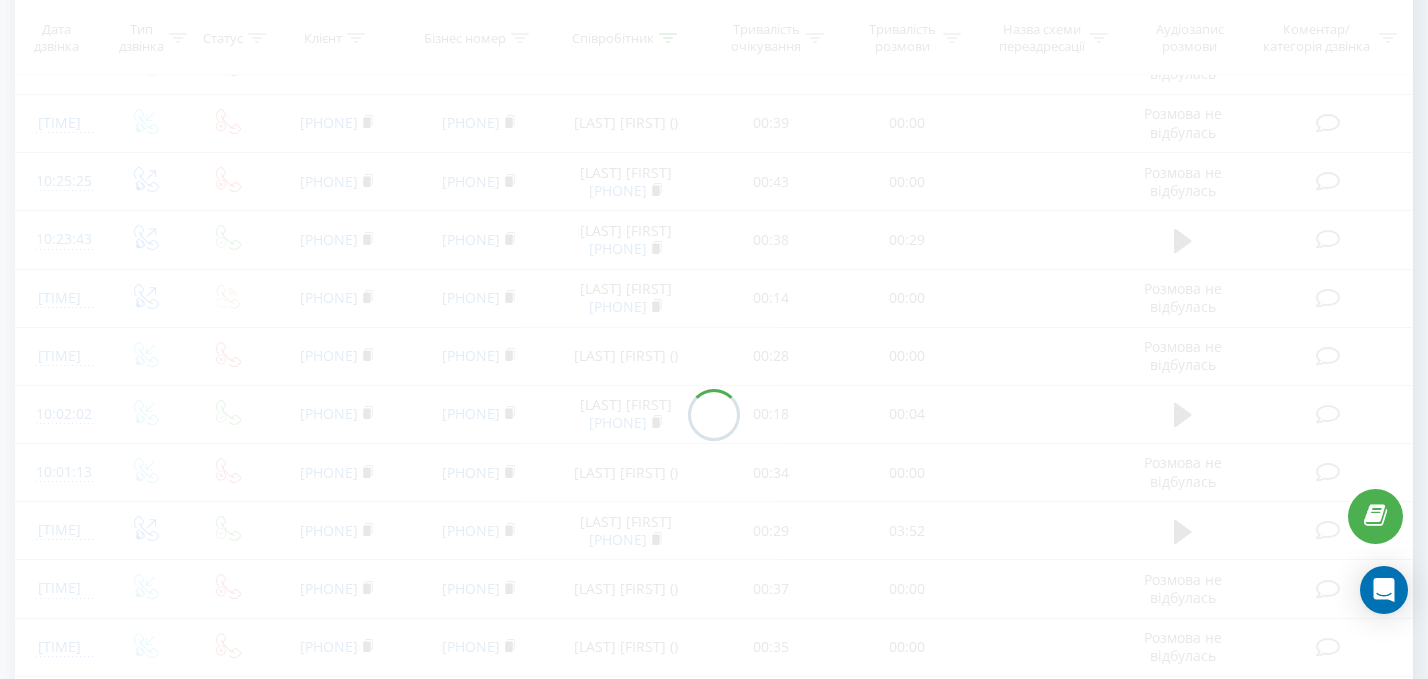 scroll, scrollTop: 95, scrollLeft: 0, axis: vertical 